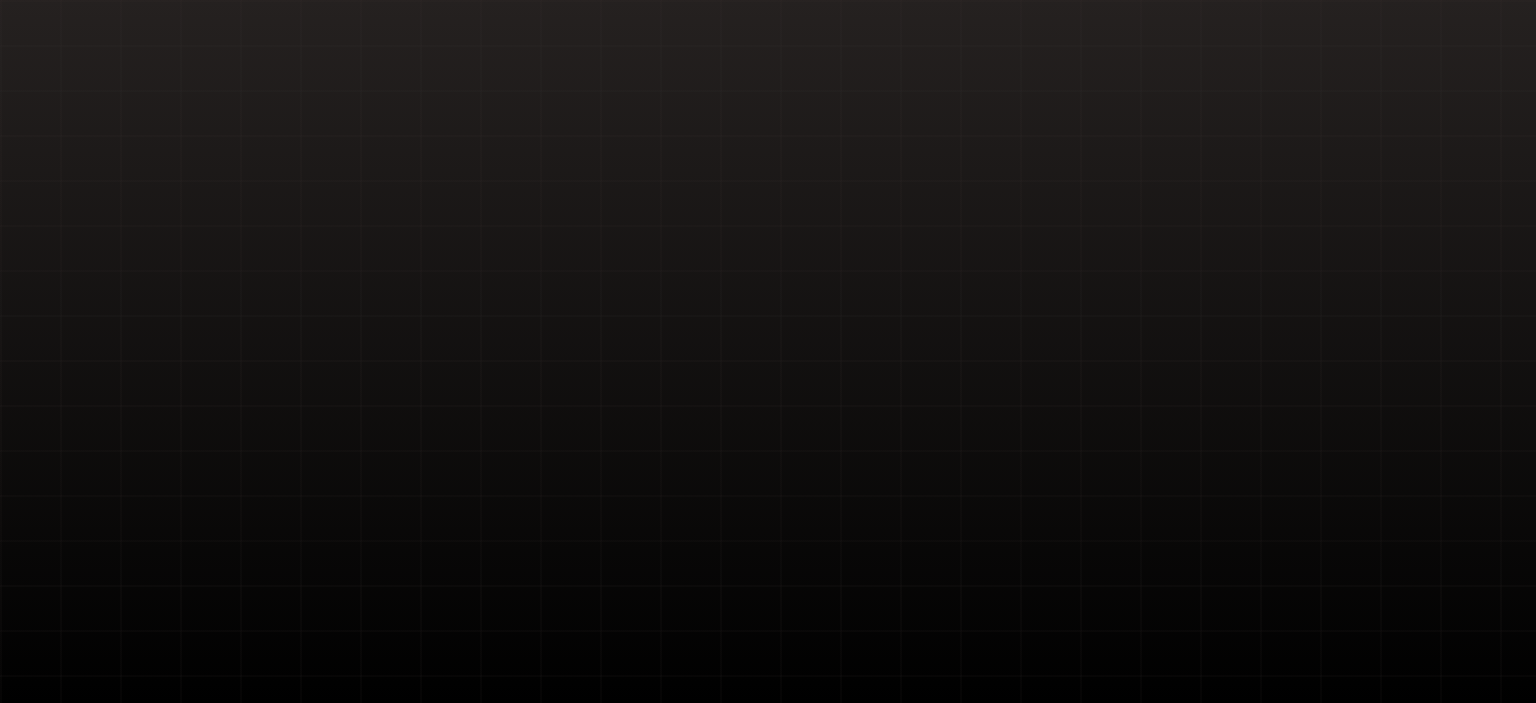 scroll, scrollTop: 0, scrollLeft: 0, axis: both 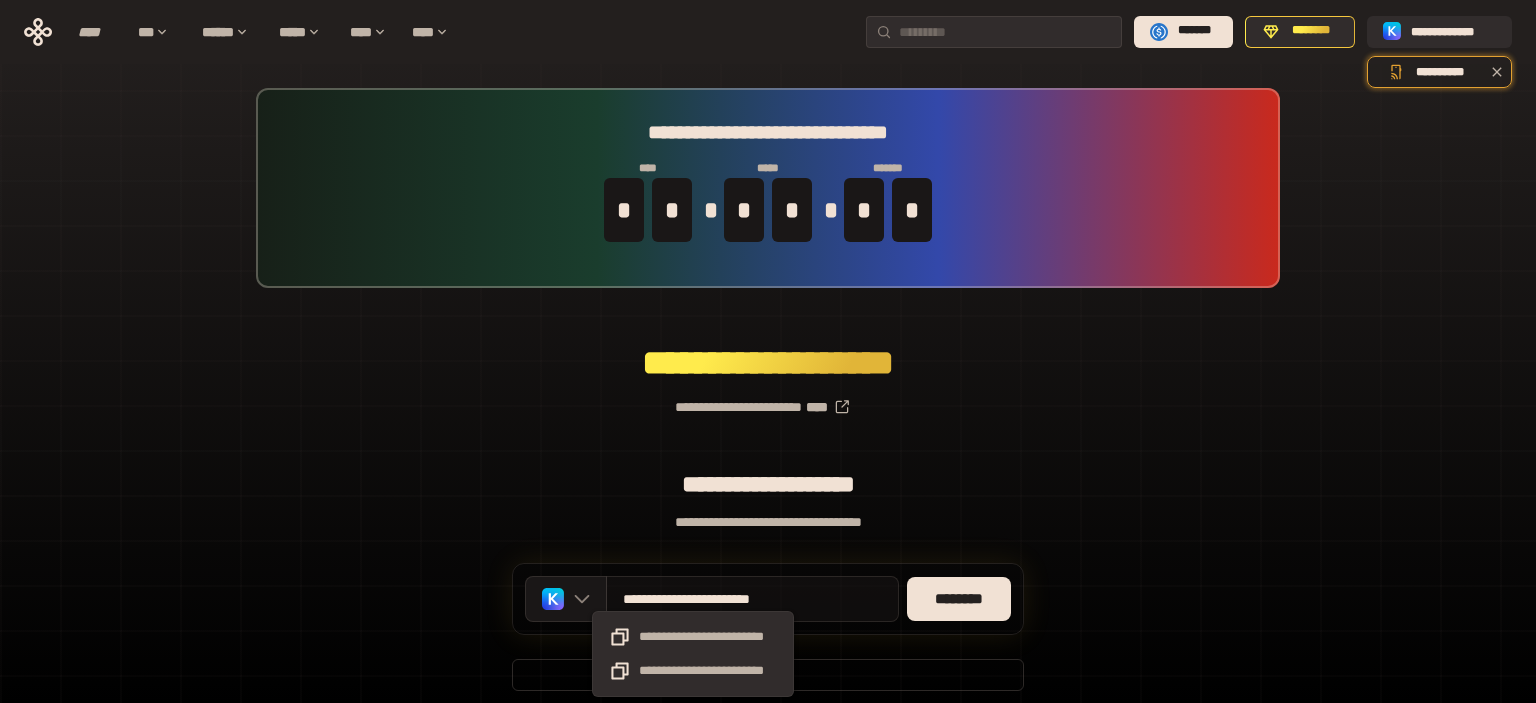 click on "**********" at bounding box center (718, 599) 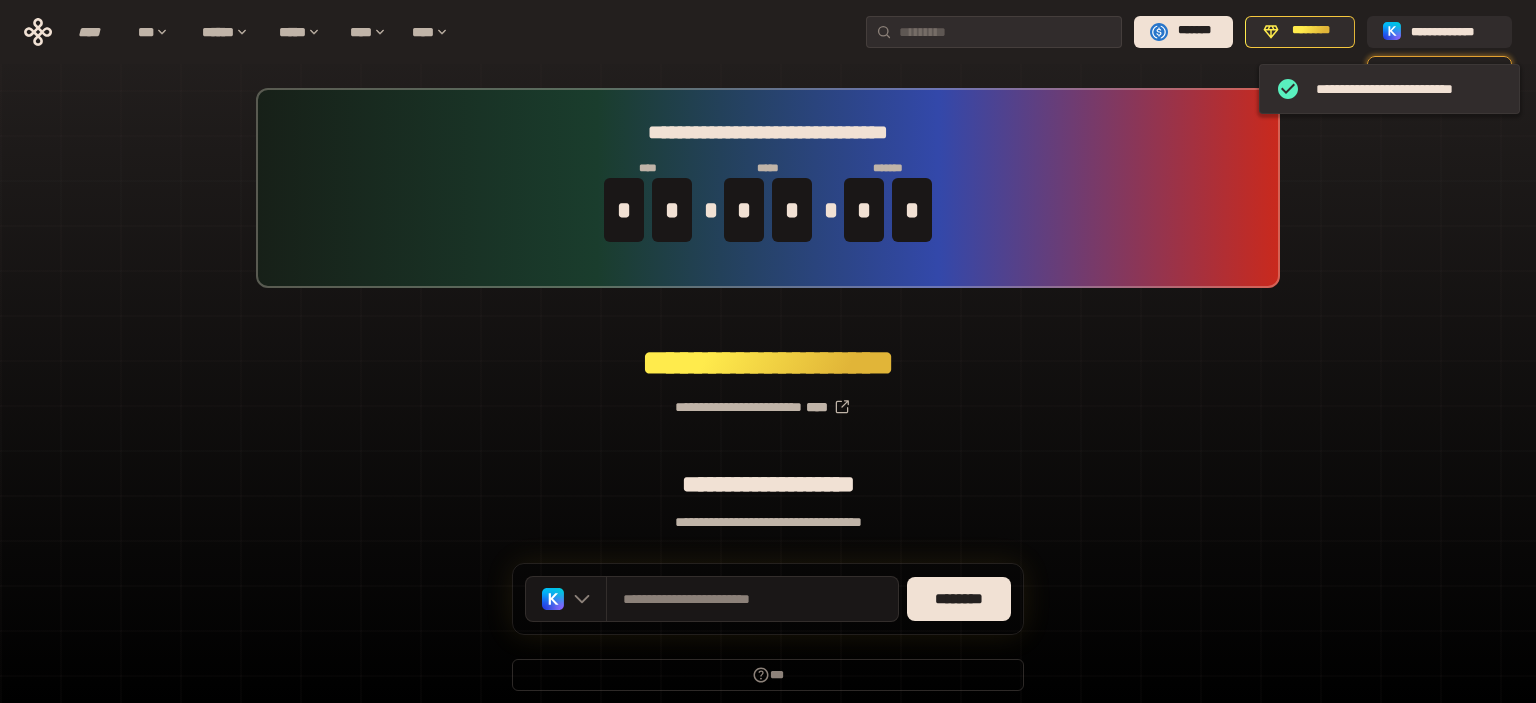scroll, scrollTop: 79, scrollLeft: 0, axis: vertical 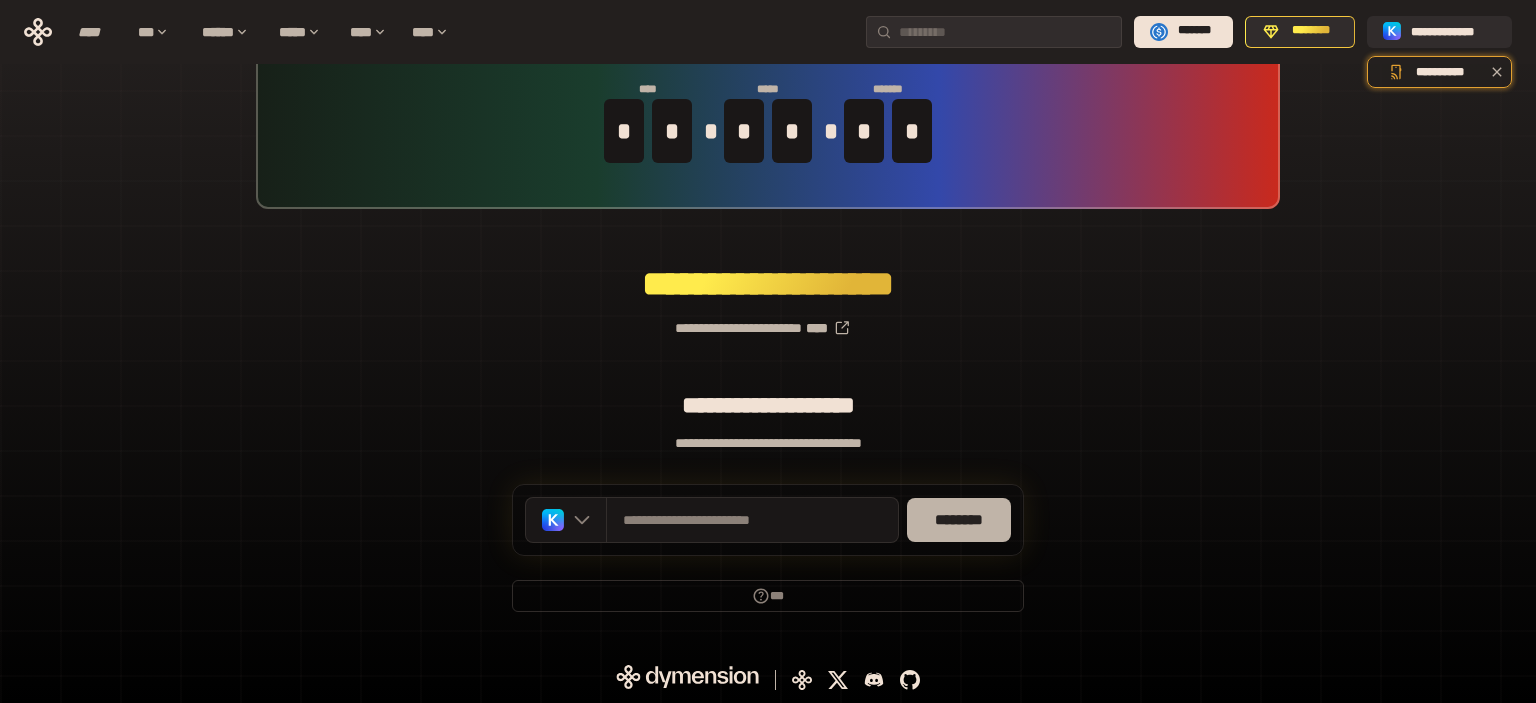 click on "********" at bounding box center (959, 520) 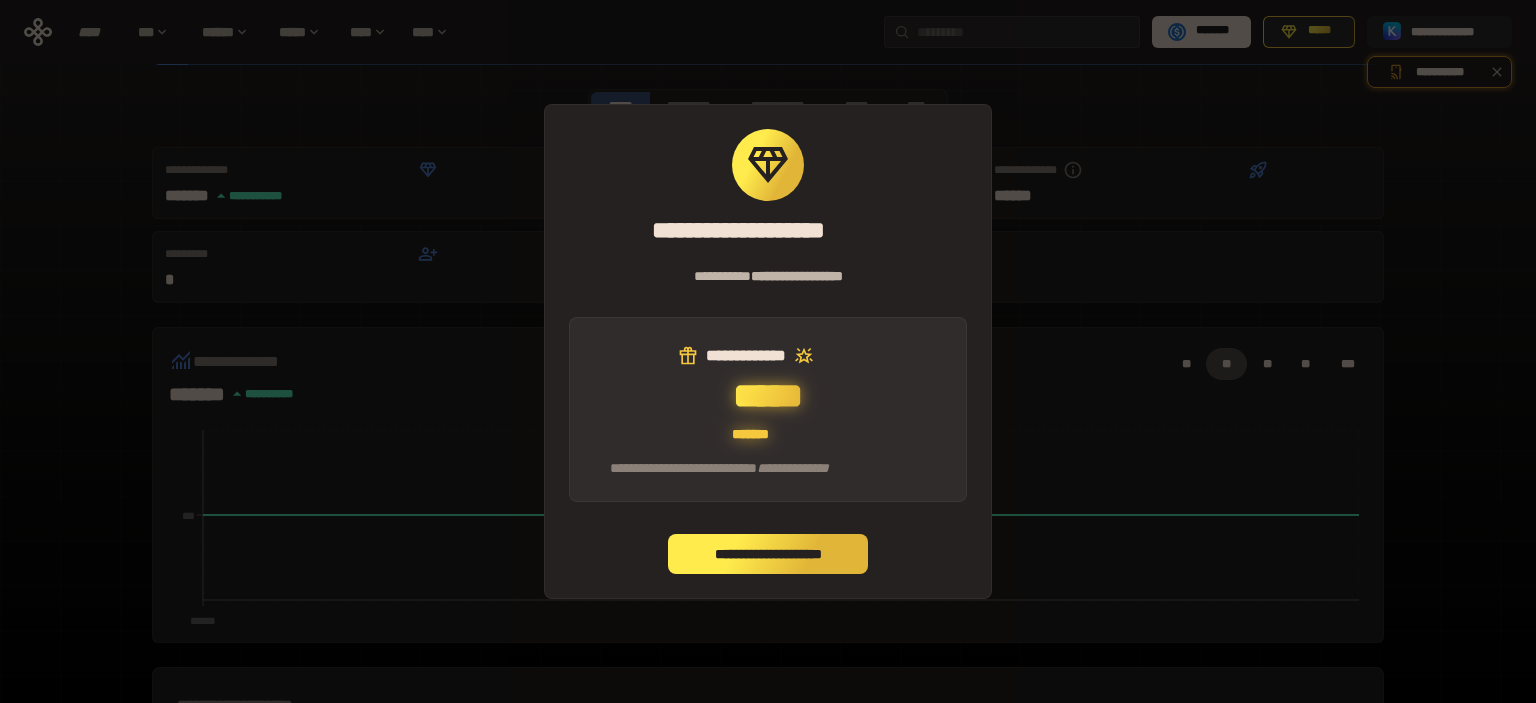 click on "**********" at bounding box center (768, 554) 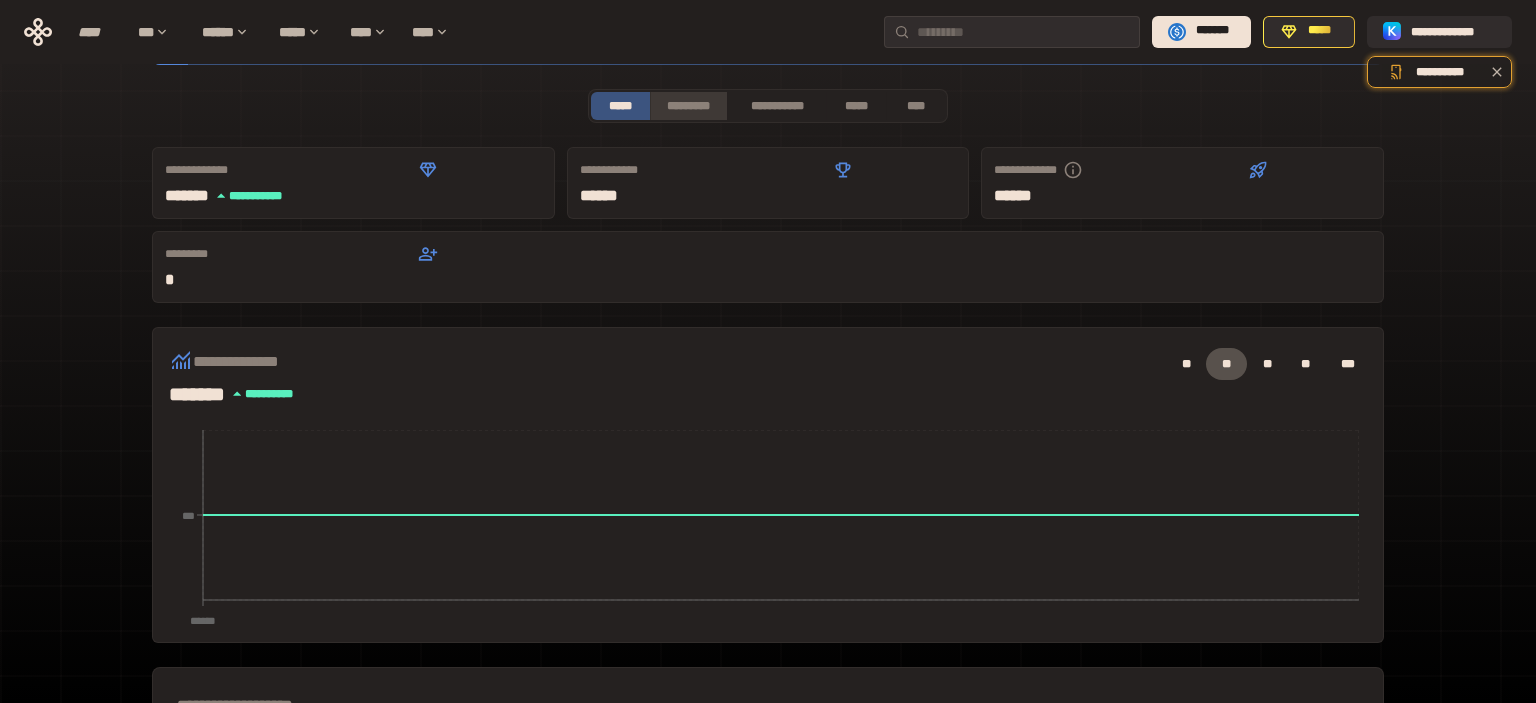 click on "*********" at bounding box center [688, 106] 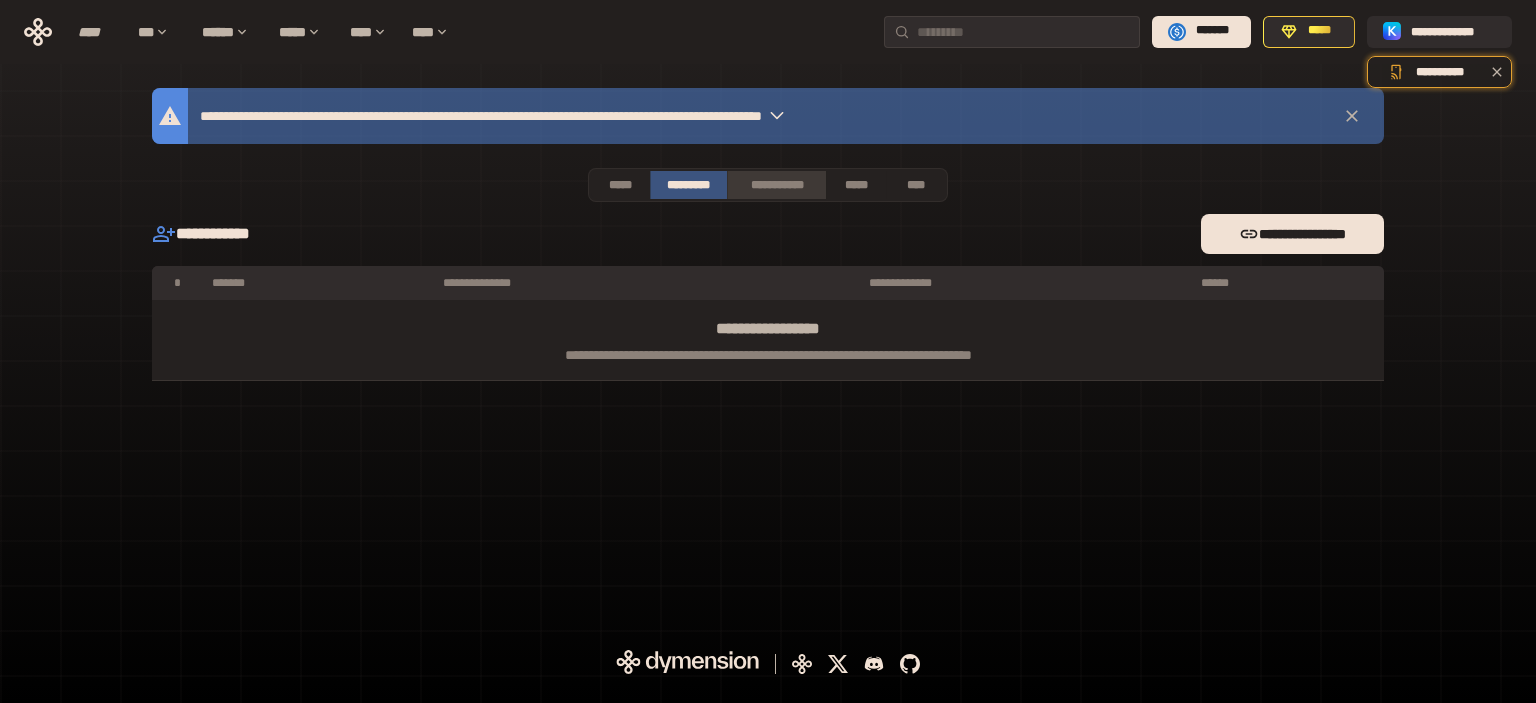 click on "**********" at bounding box center (776, 185) 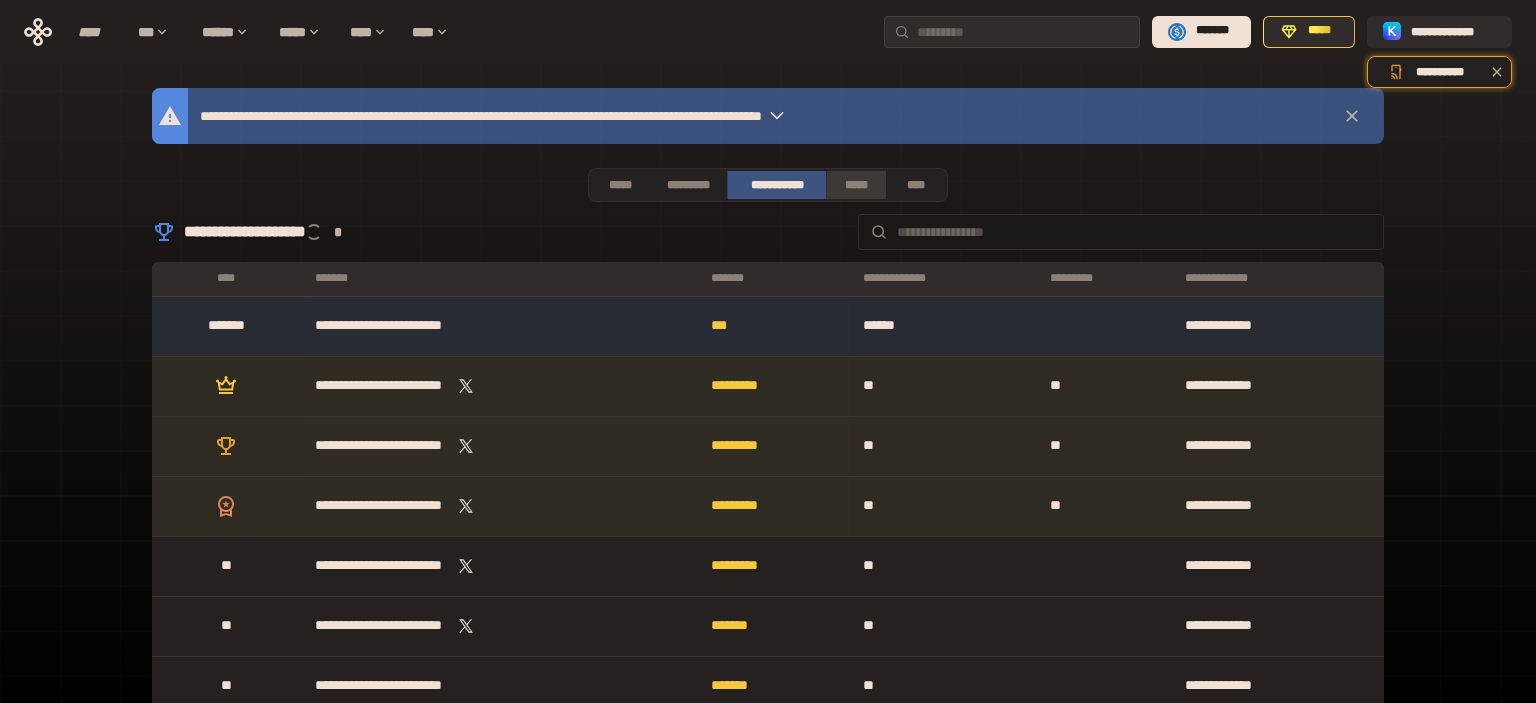 click on "*****" at bounding box center (856, 185) 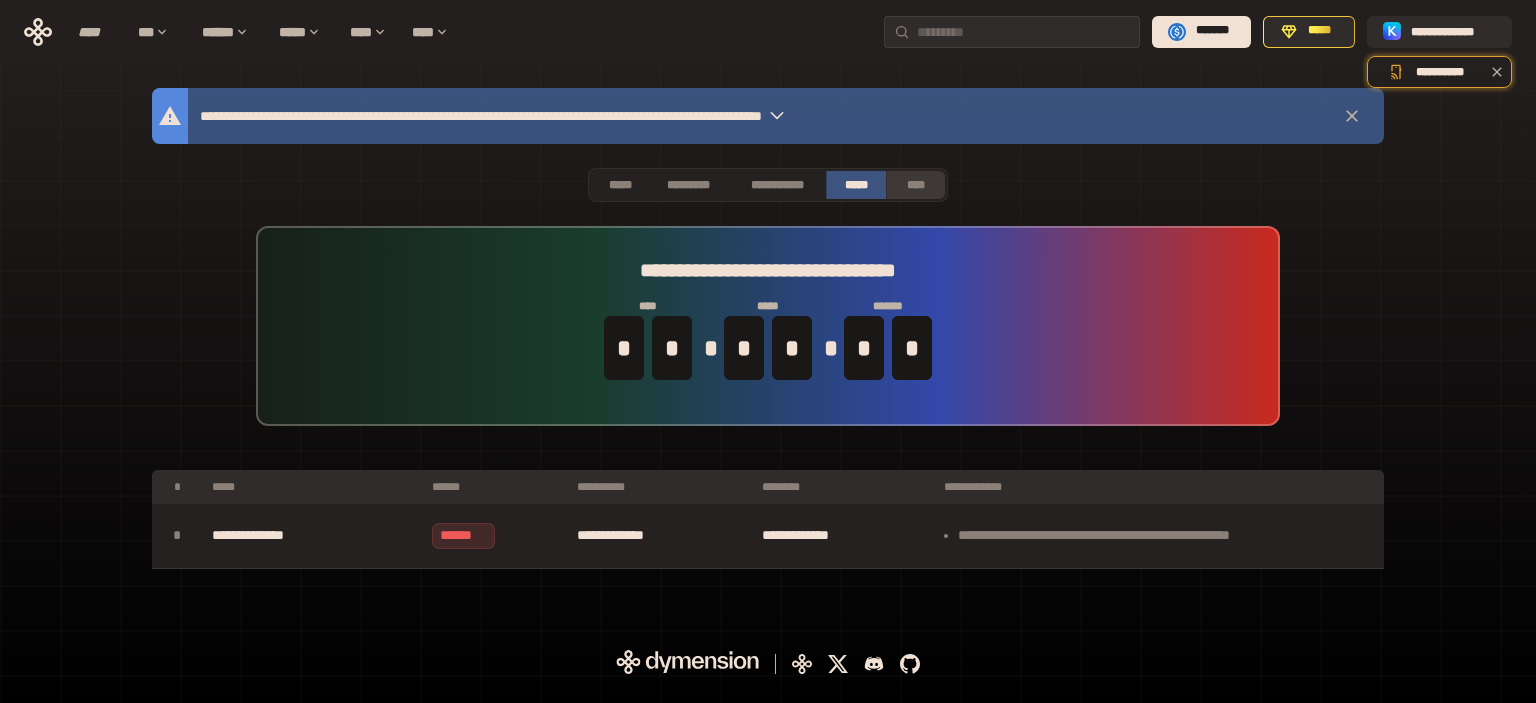click on "****" at bounding box center [916, 185] 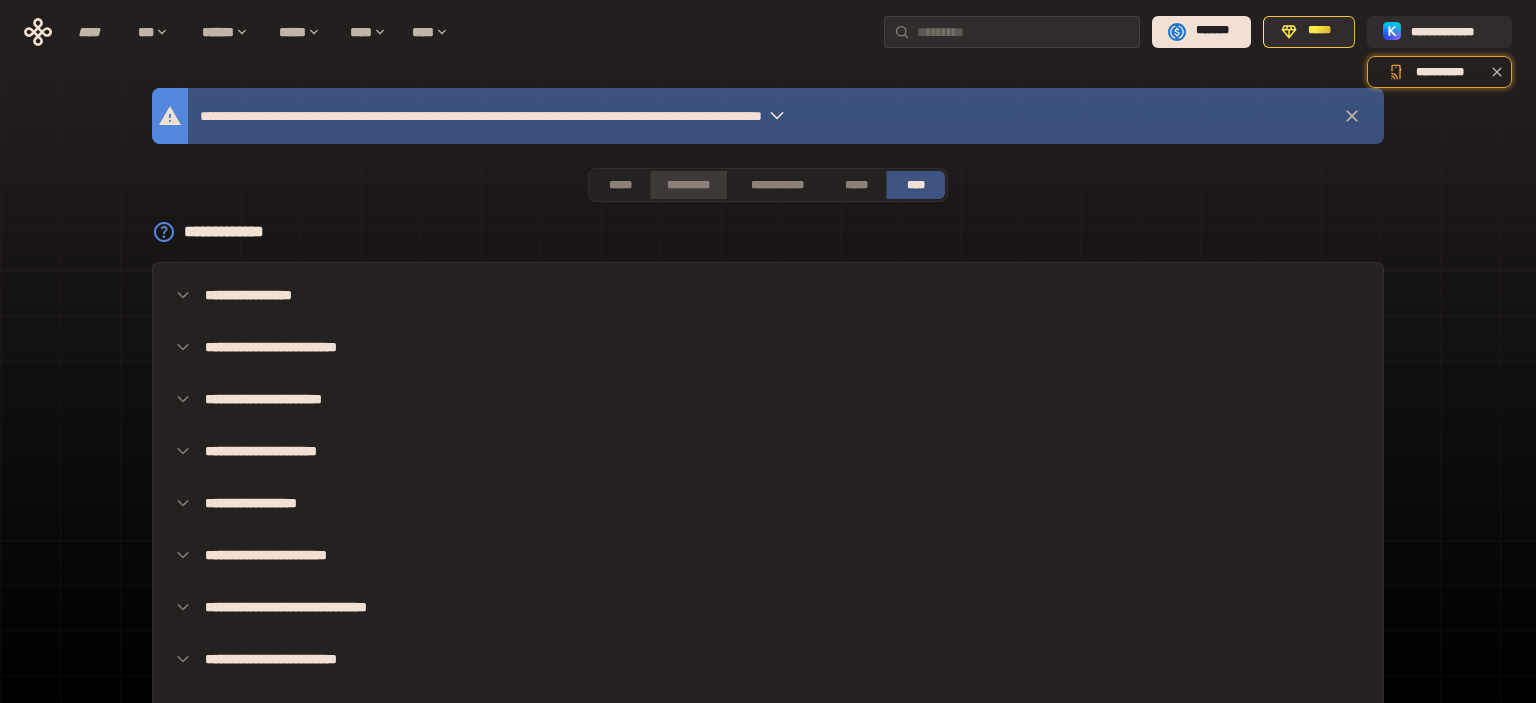 click on "*********" at bounding box center (688, 185) 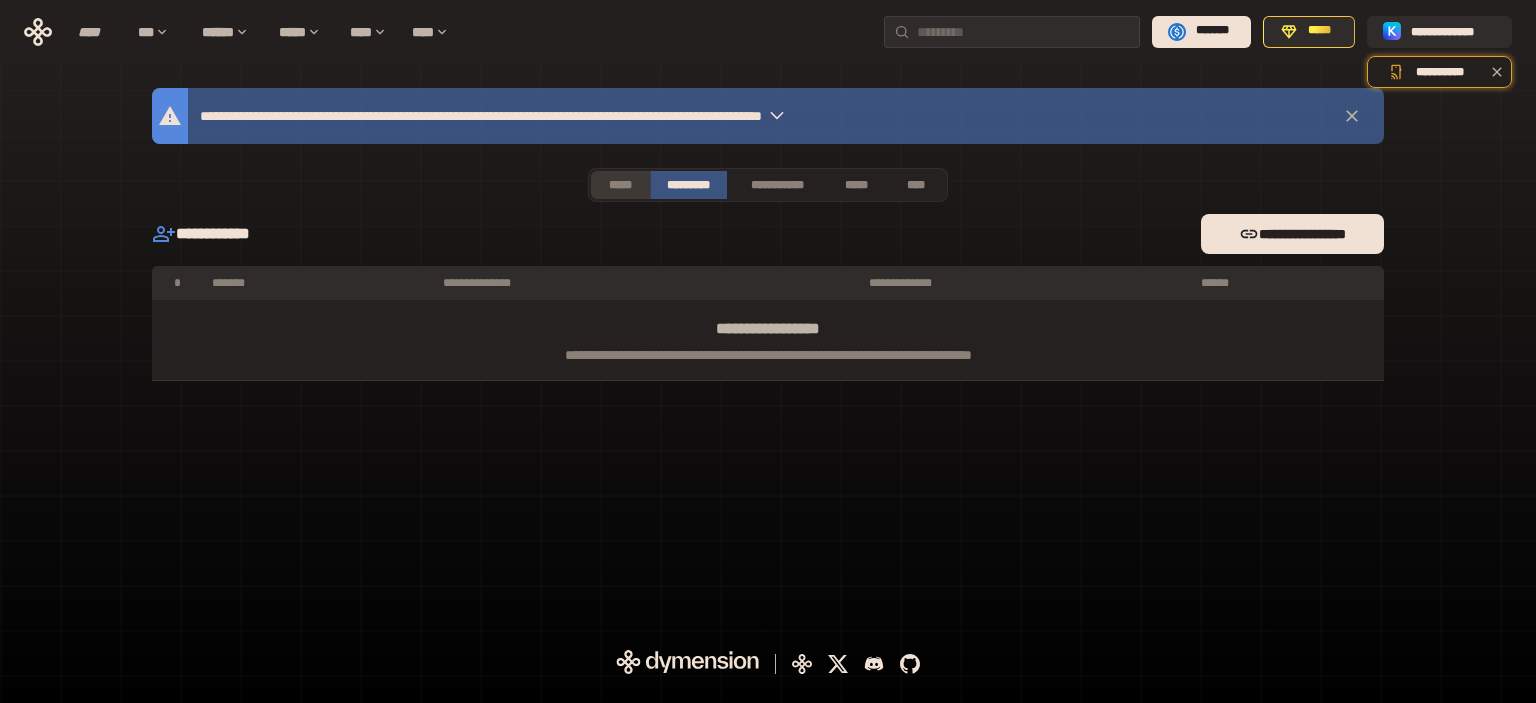 click on "*****" at bounding box center [620, 185] 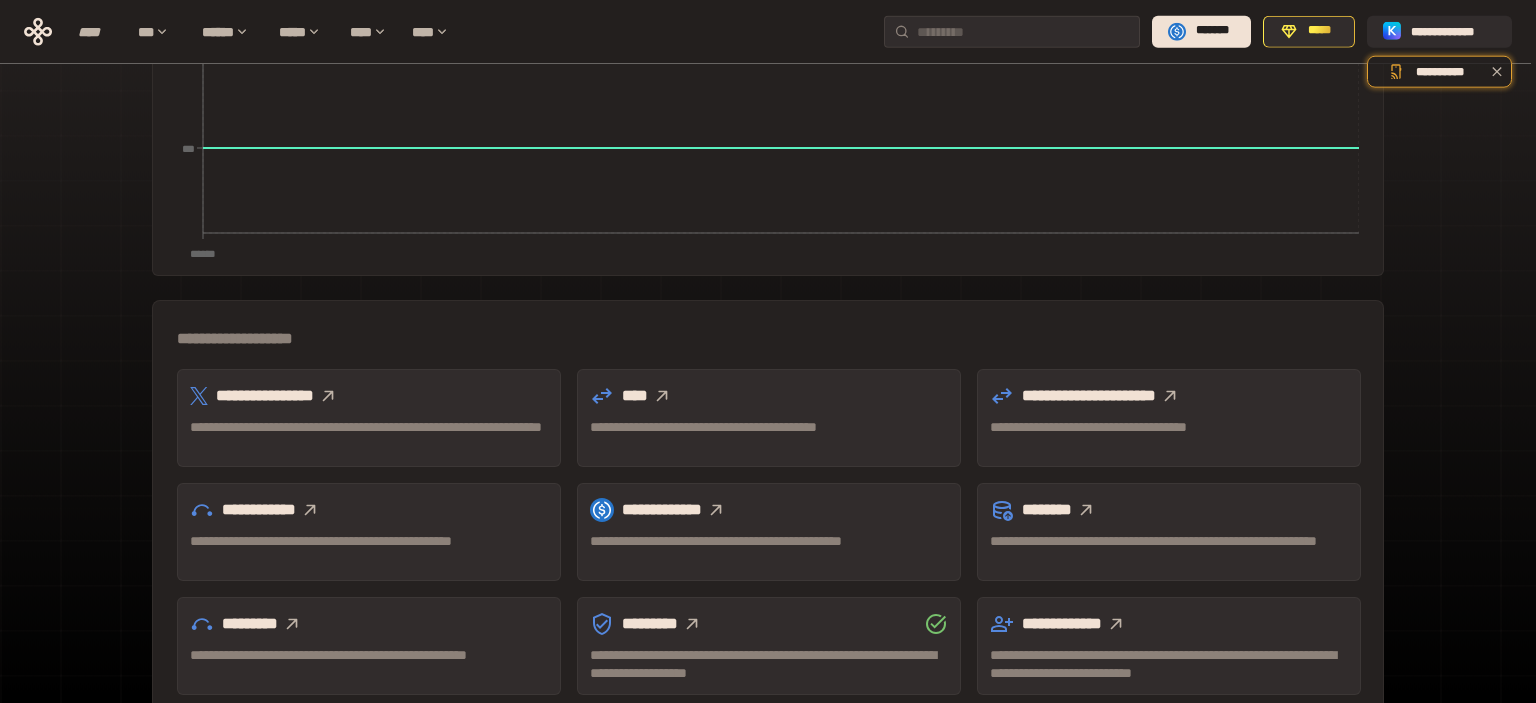 scroll, scrollTop: 449, scrollLeft: 0, axis: vertical 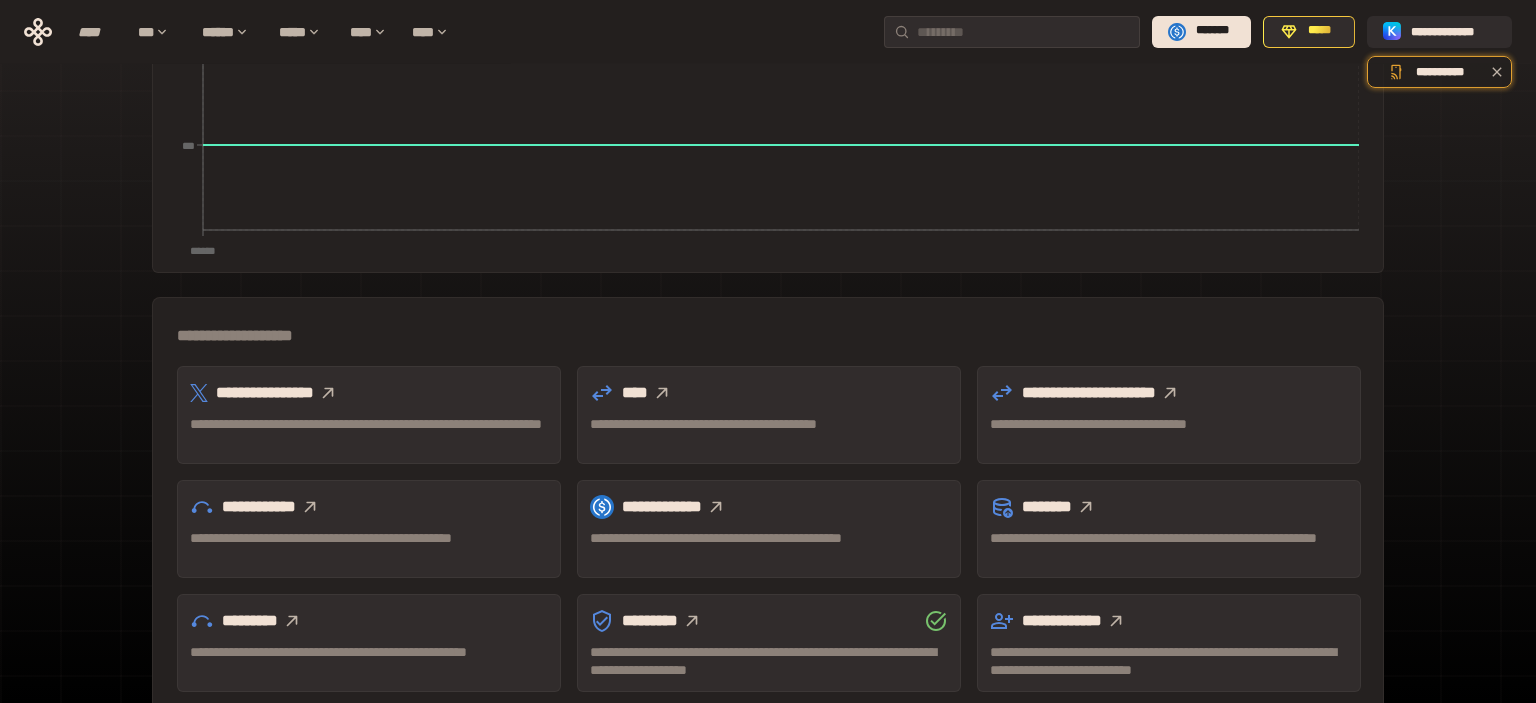 click on "**********" at bounding box center [369, 433] 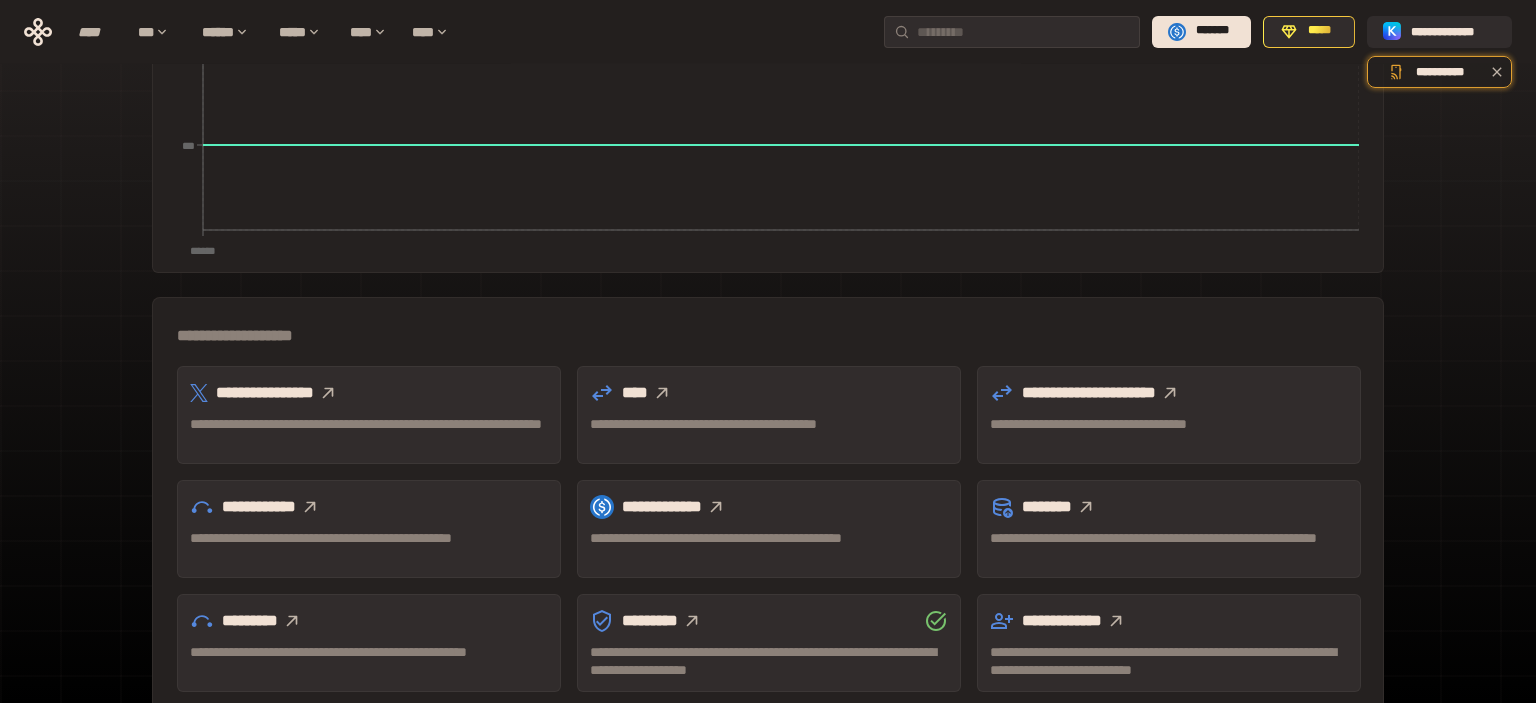 click 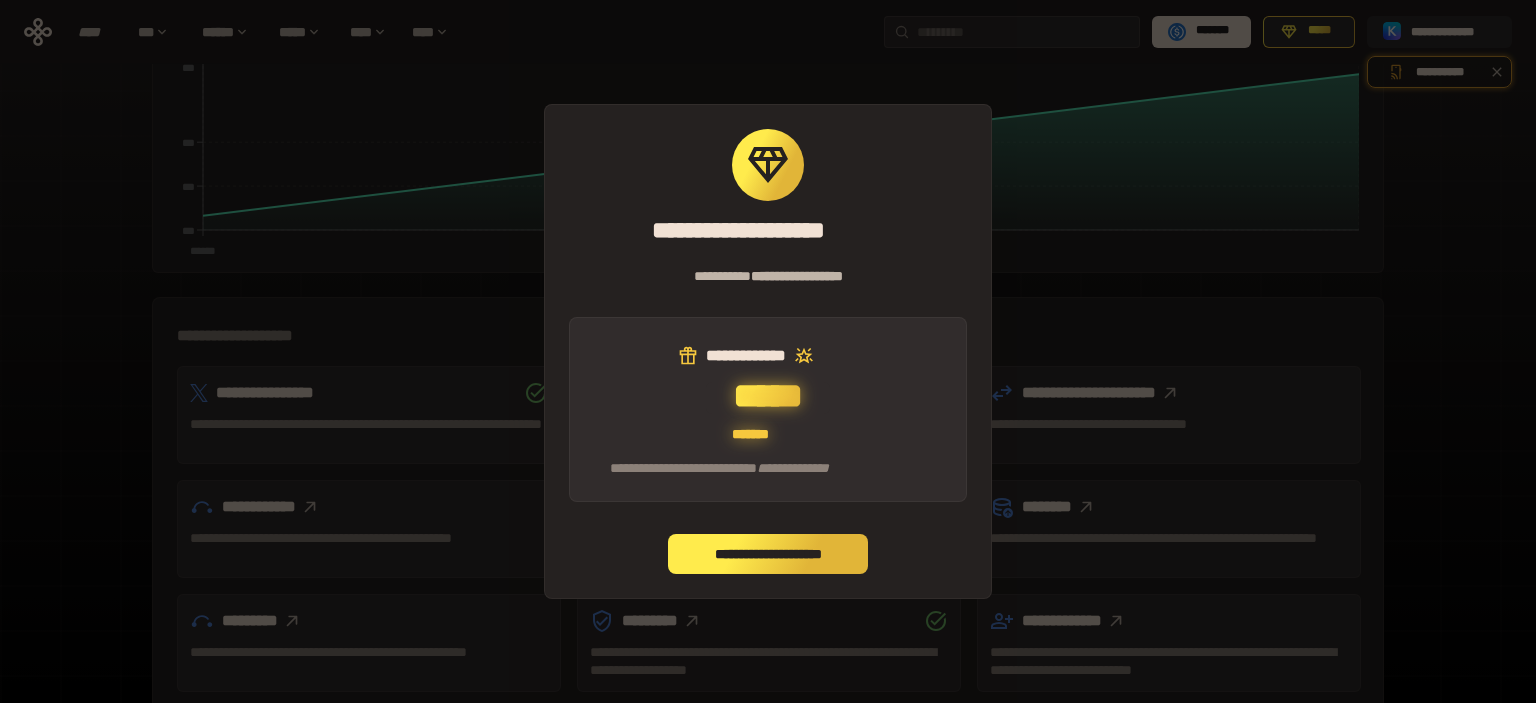 click on "**********" at bounding box center [768, 554] 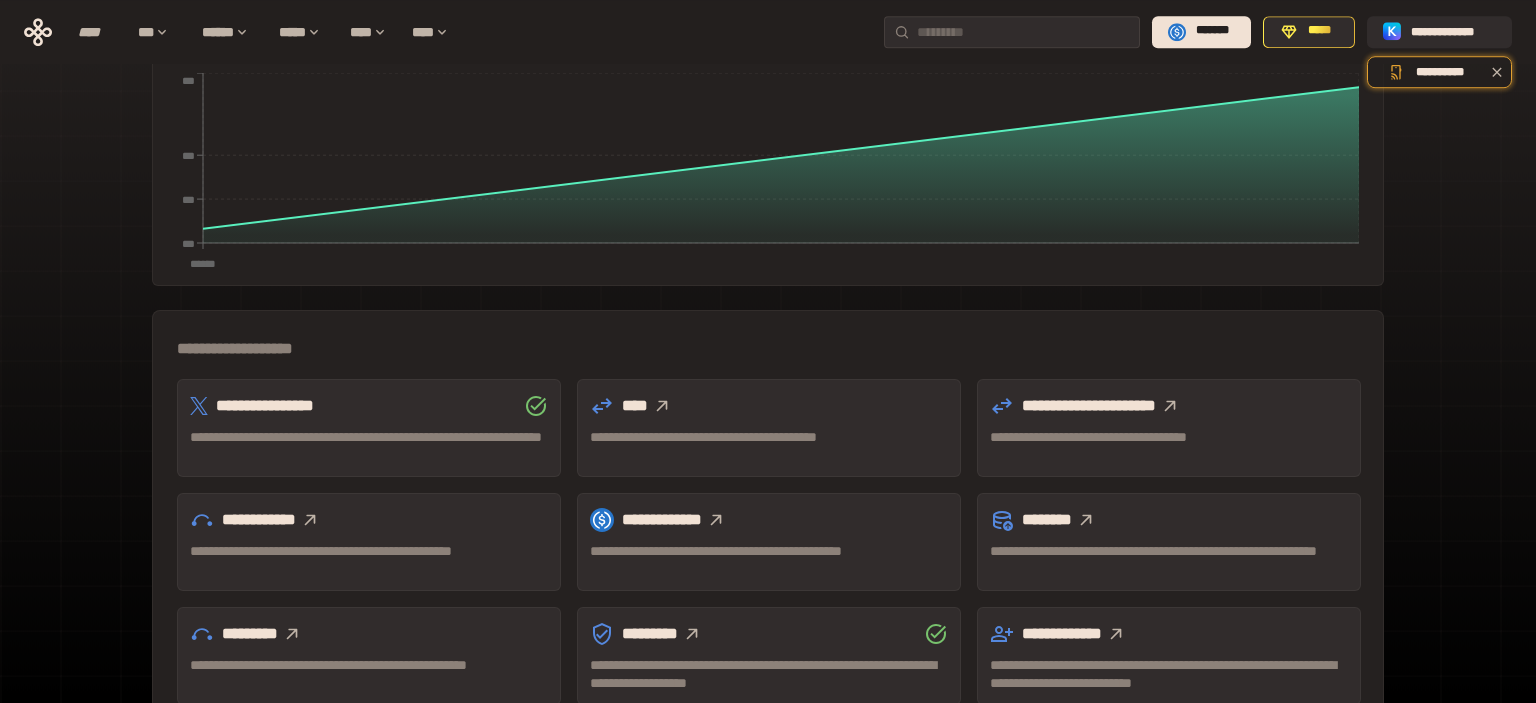 scroll, scrollTop: 467, scrollLeft: 0, axis: vertical 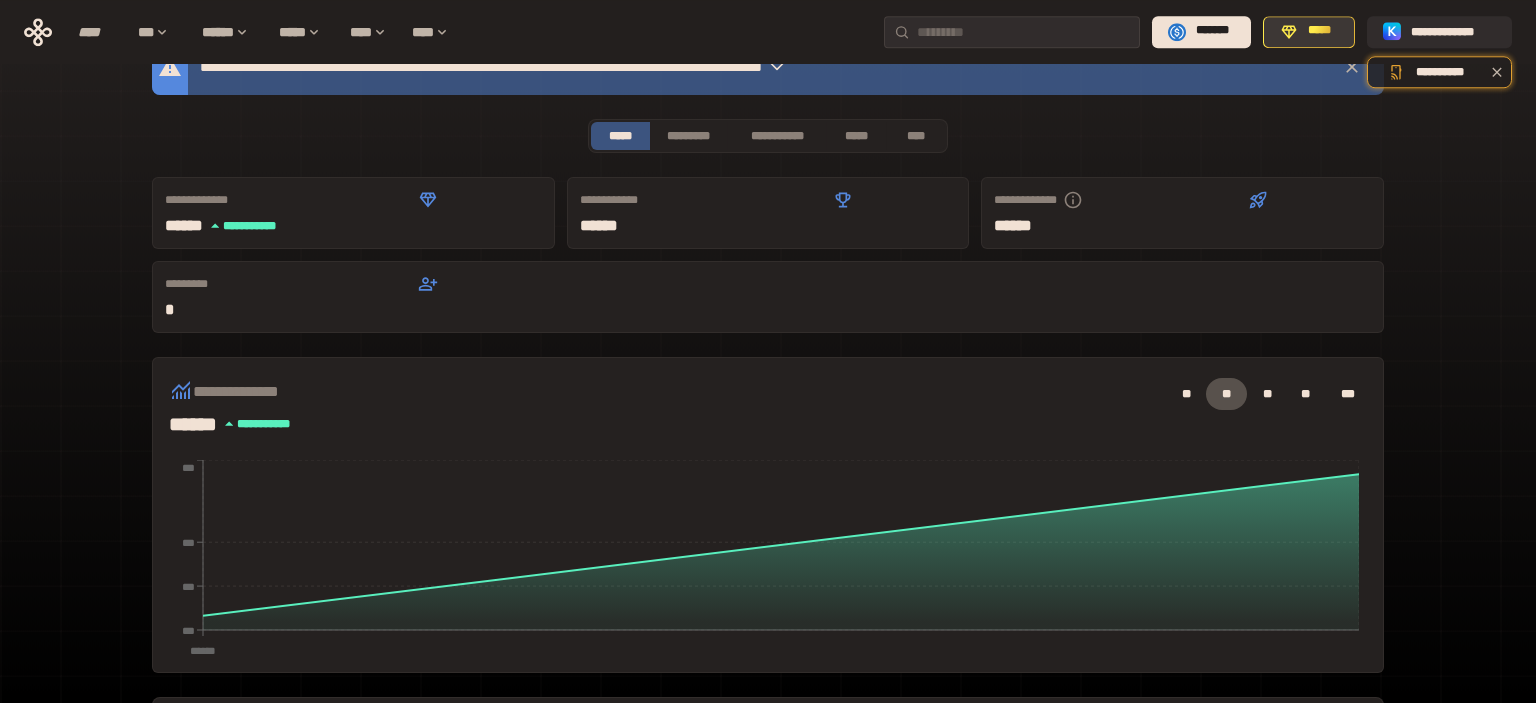 click on "*****" at bounding box center (1309, 32) 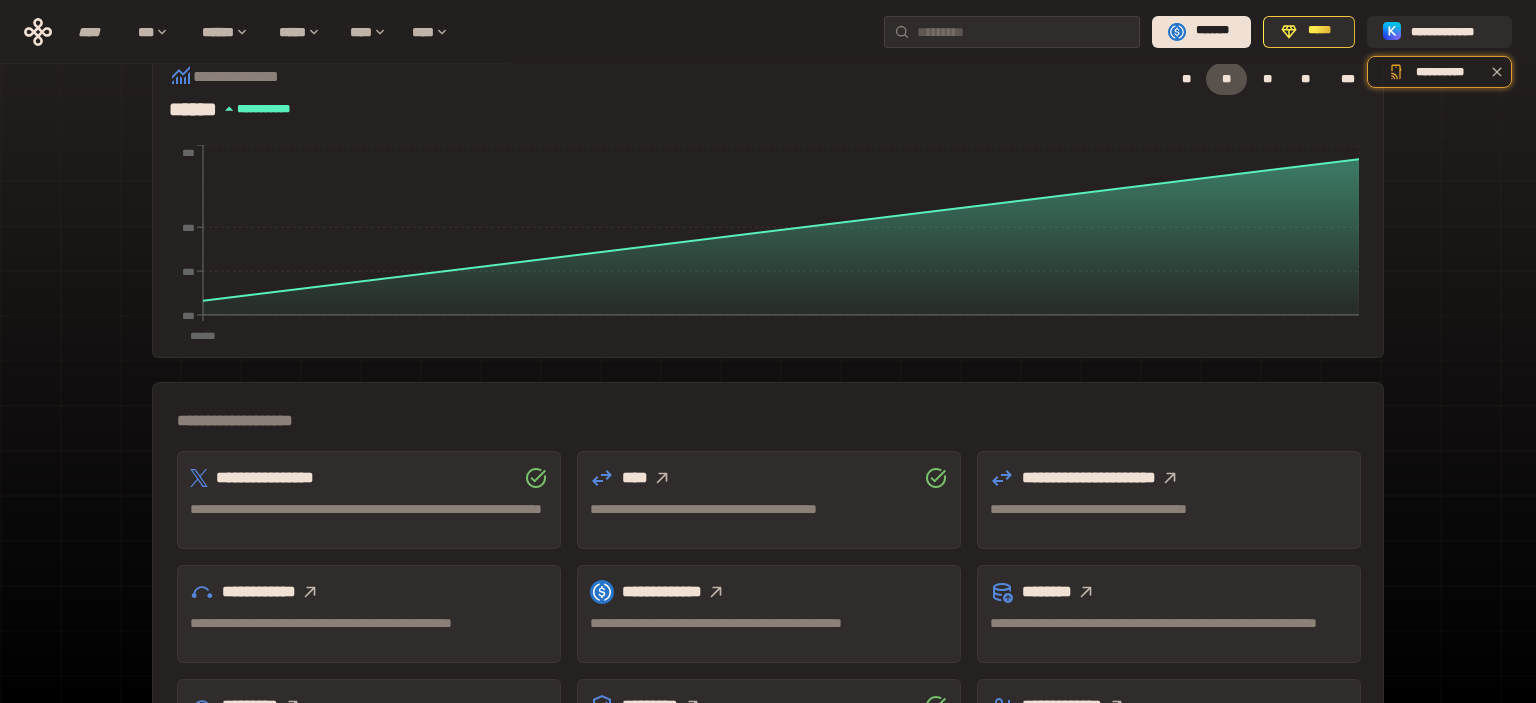 scroll, scrollTop: 367, scrollLeft: 0, axis: vertical 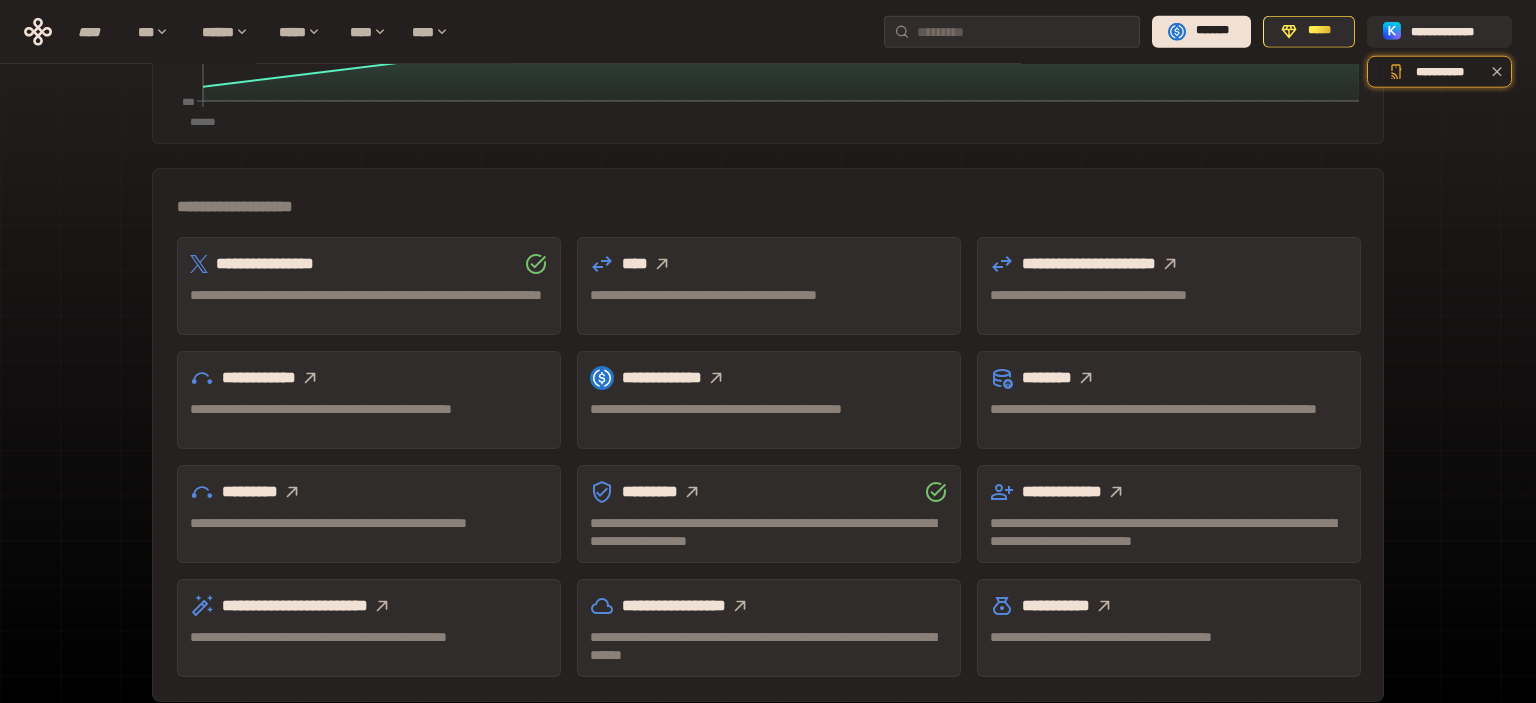 click on "**********" at bounding box center (769, 606) 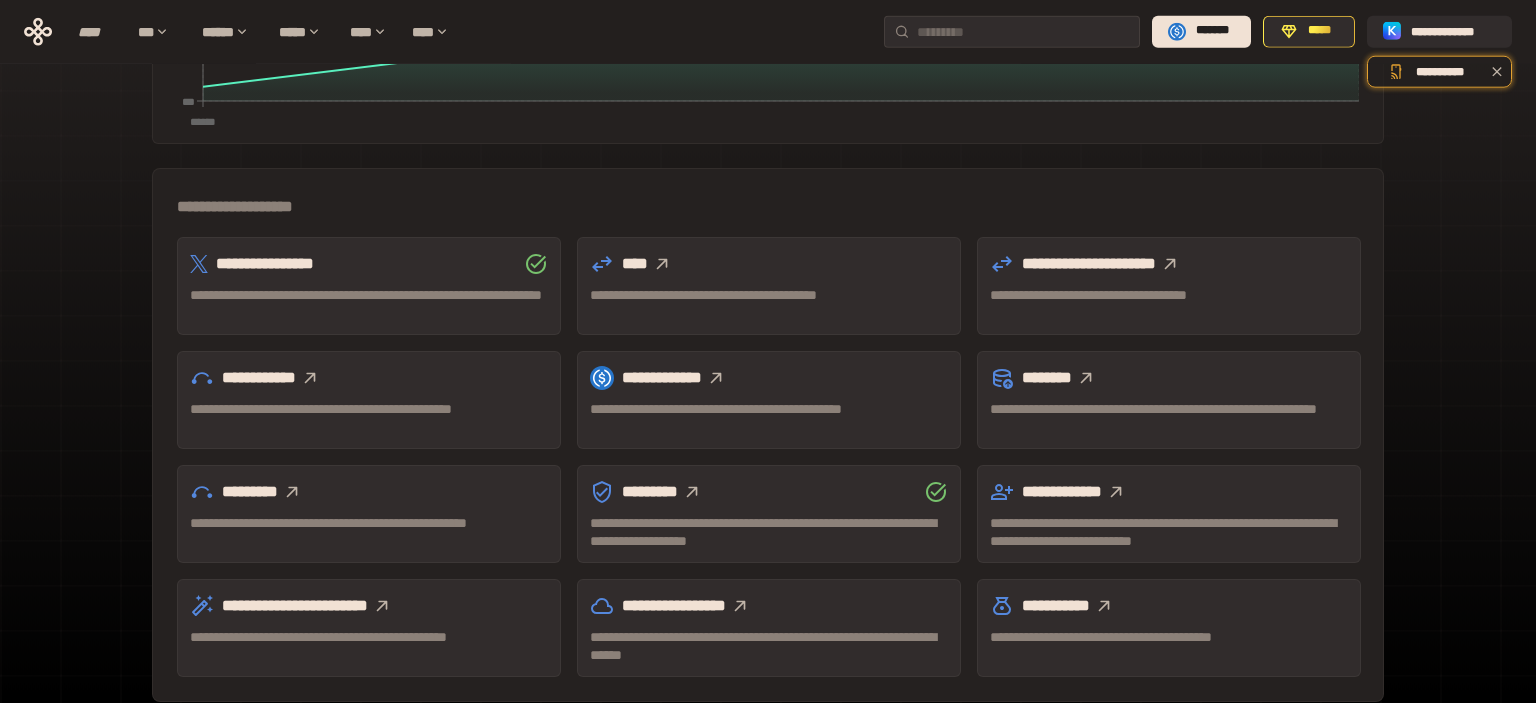 click 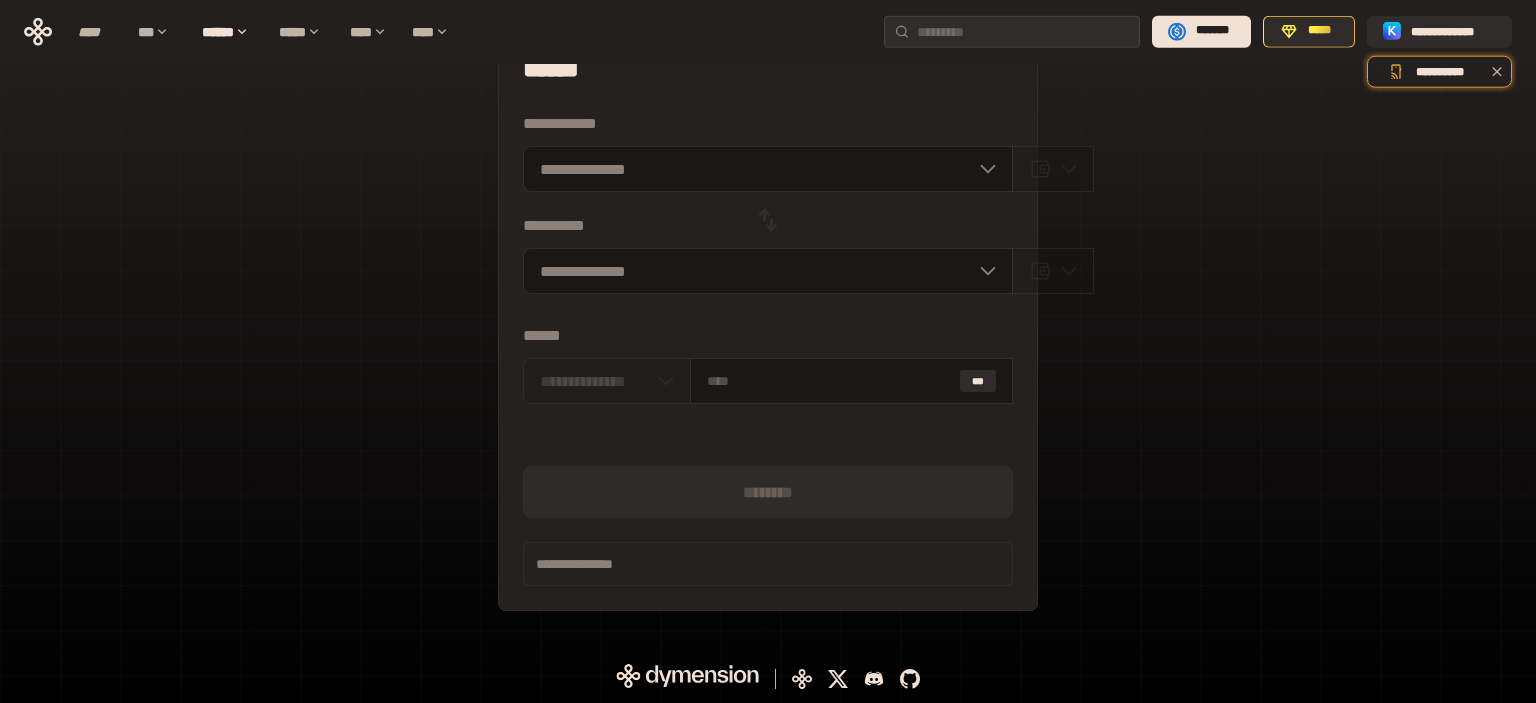 scroll, scrollTop: 64, scrollLeft: 0, axis: vertical 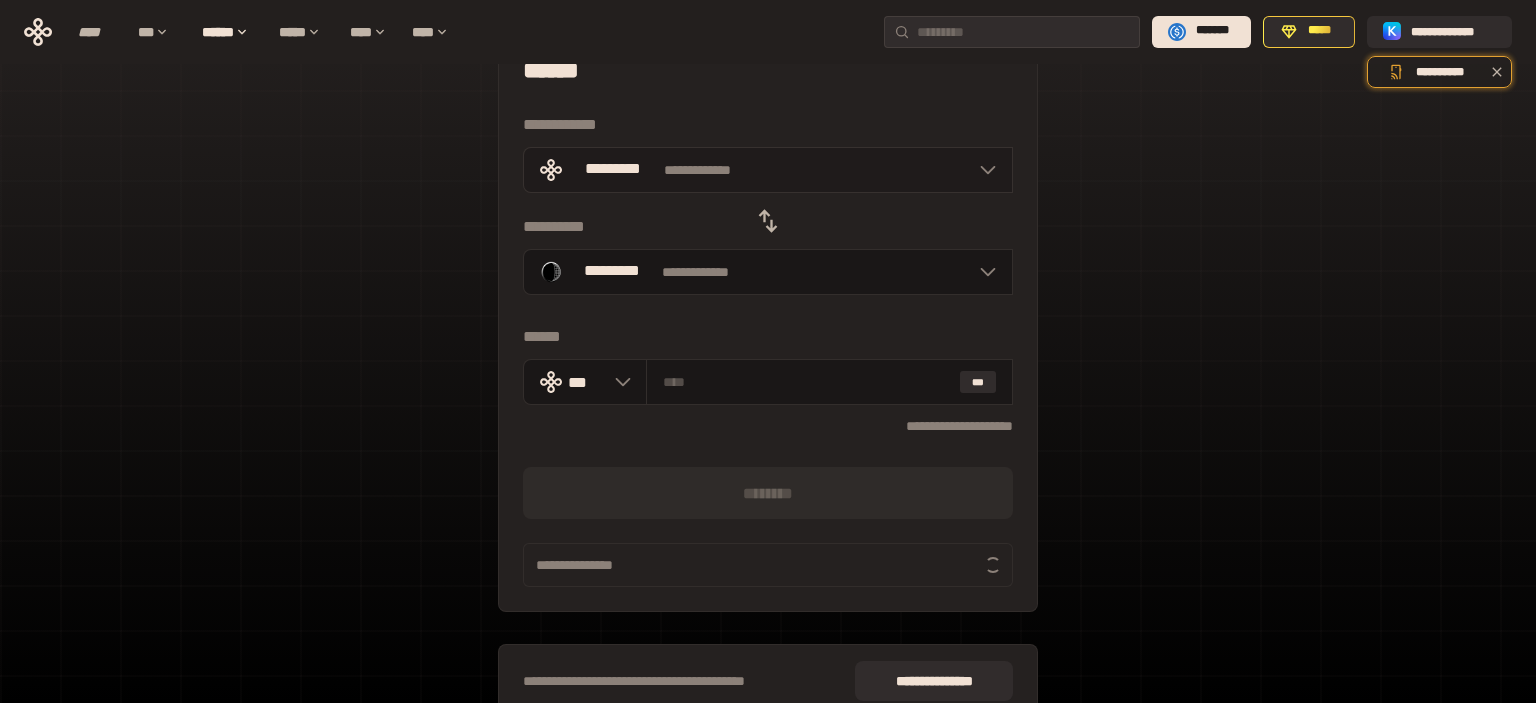 click on "**********" at bounding box center (768, 170) 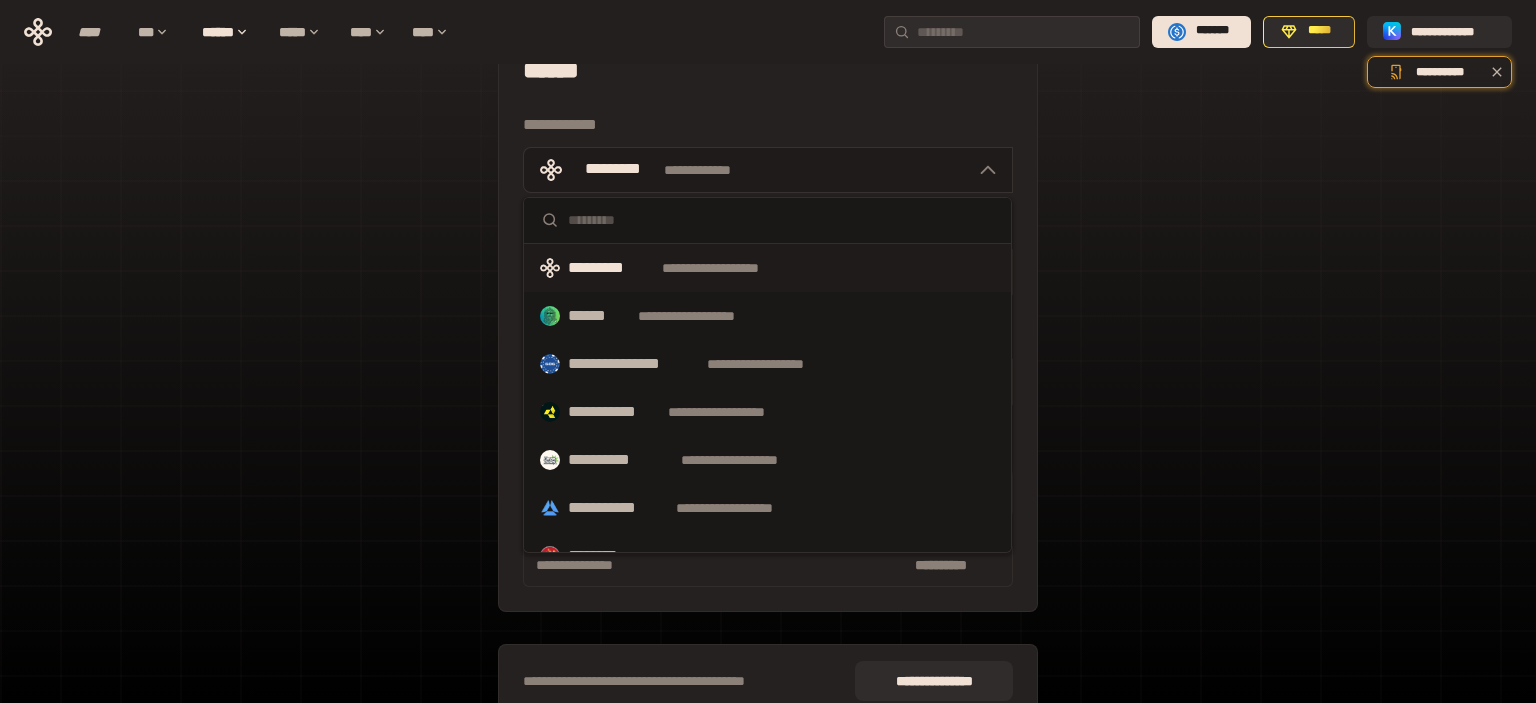 click on "**********" at bounding box center [768, 170] 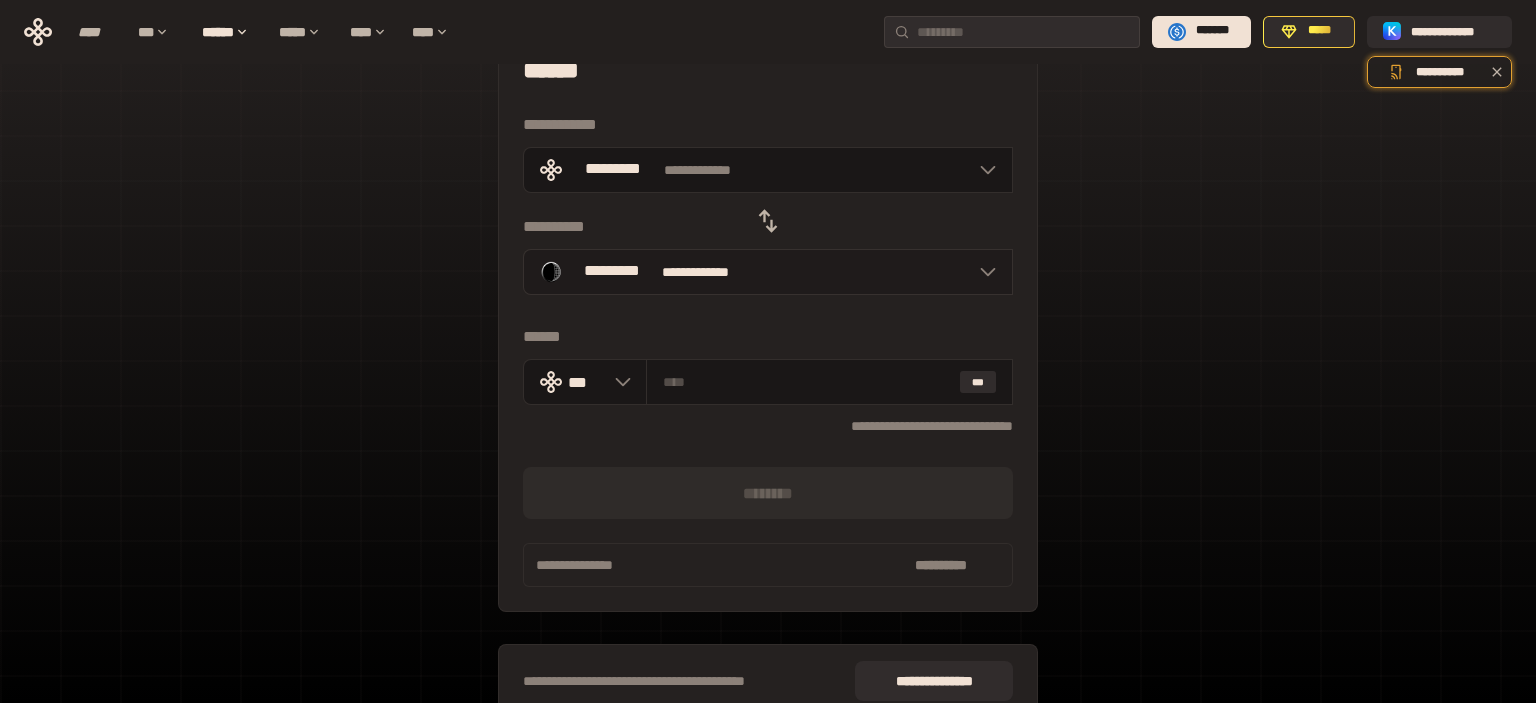 click on "**********" at bounding box center (711, 272) 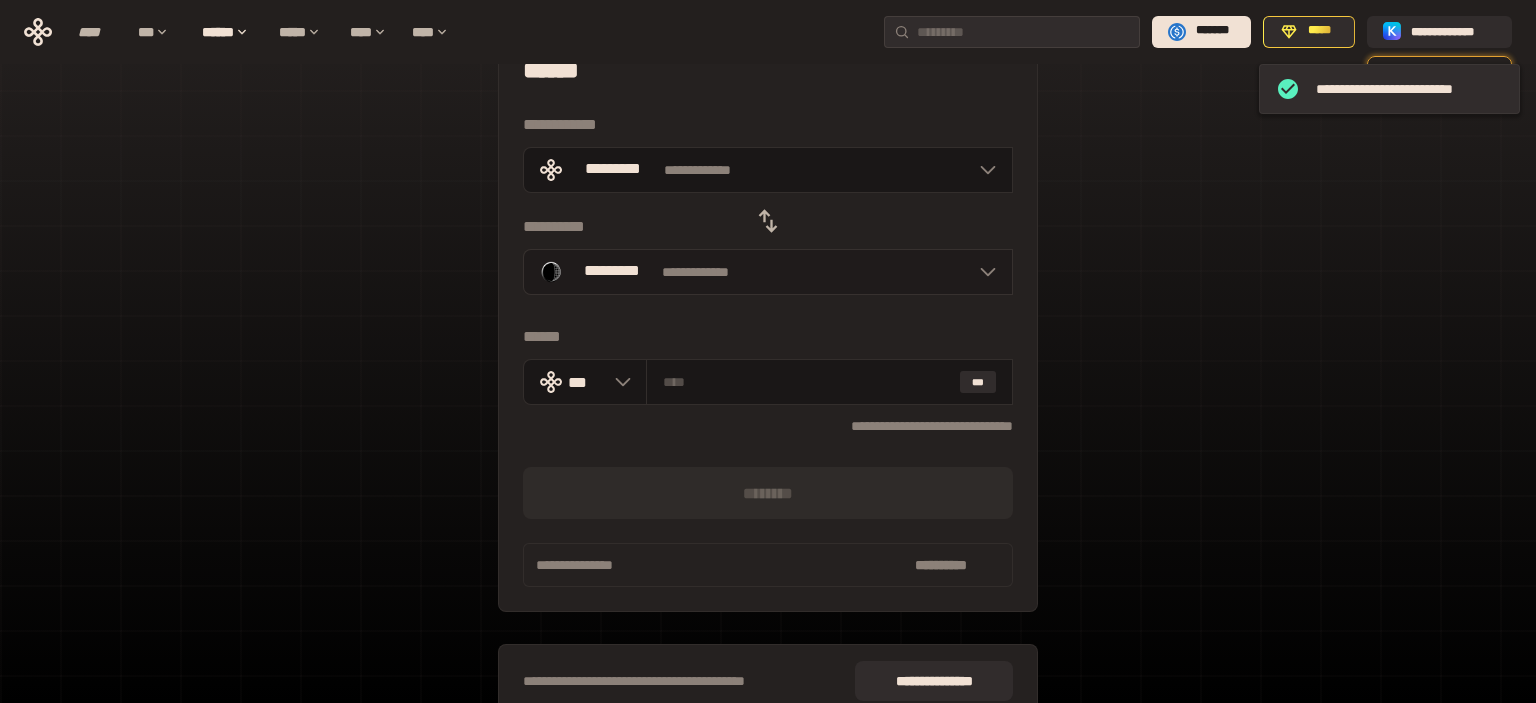 click on "*********" at bounding box center (612, 271) 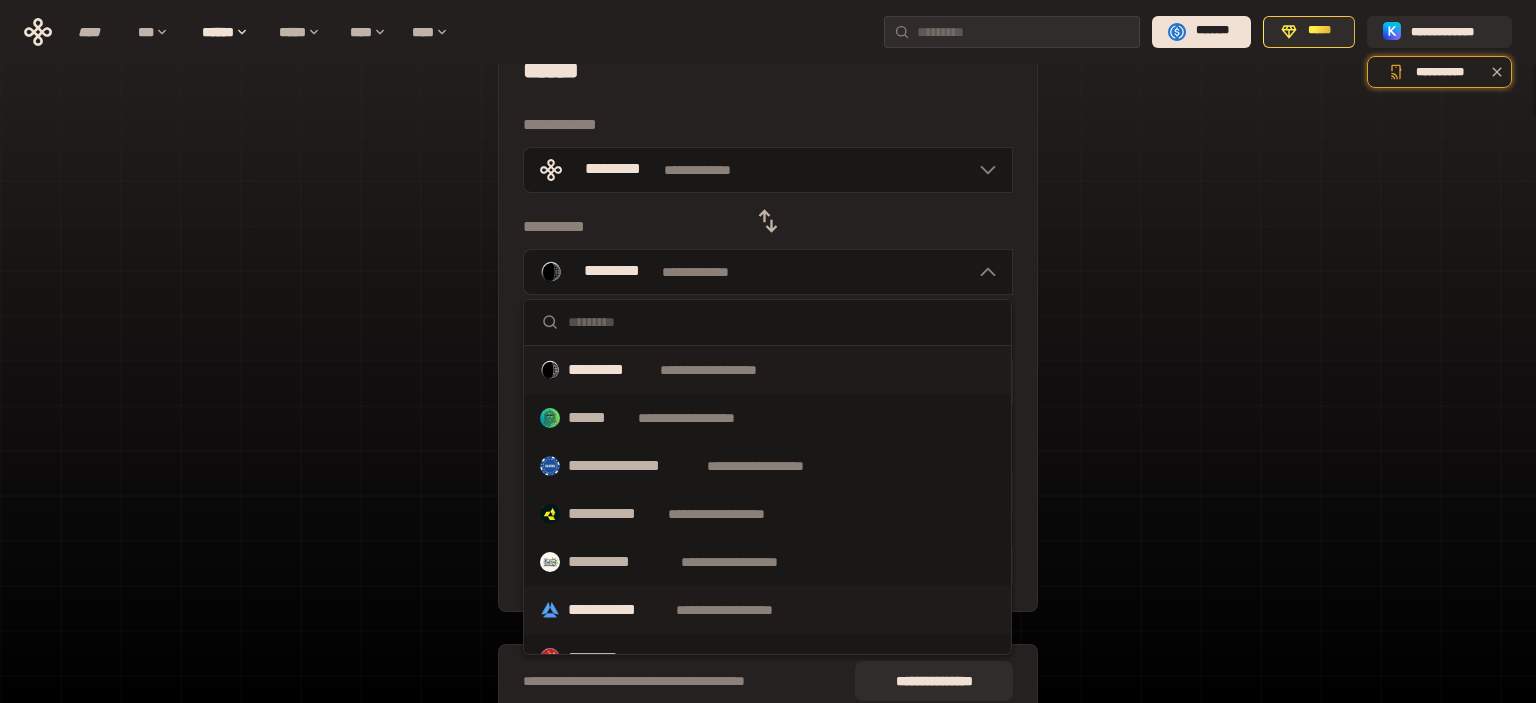click on "**********" at bounding box center (767, 610) 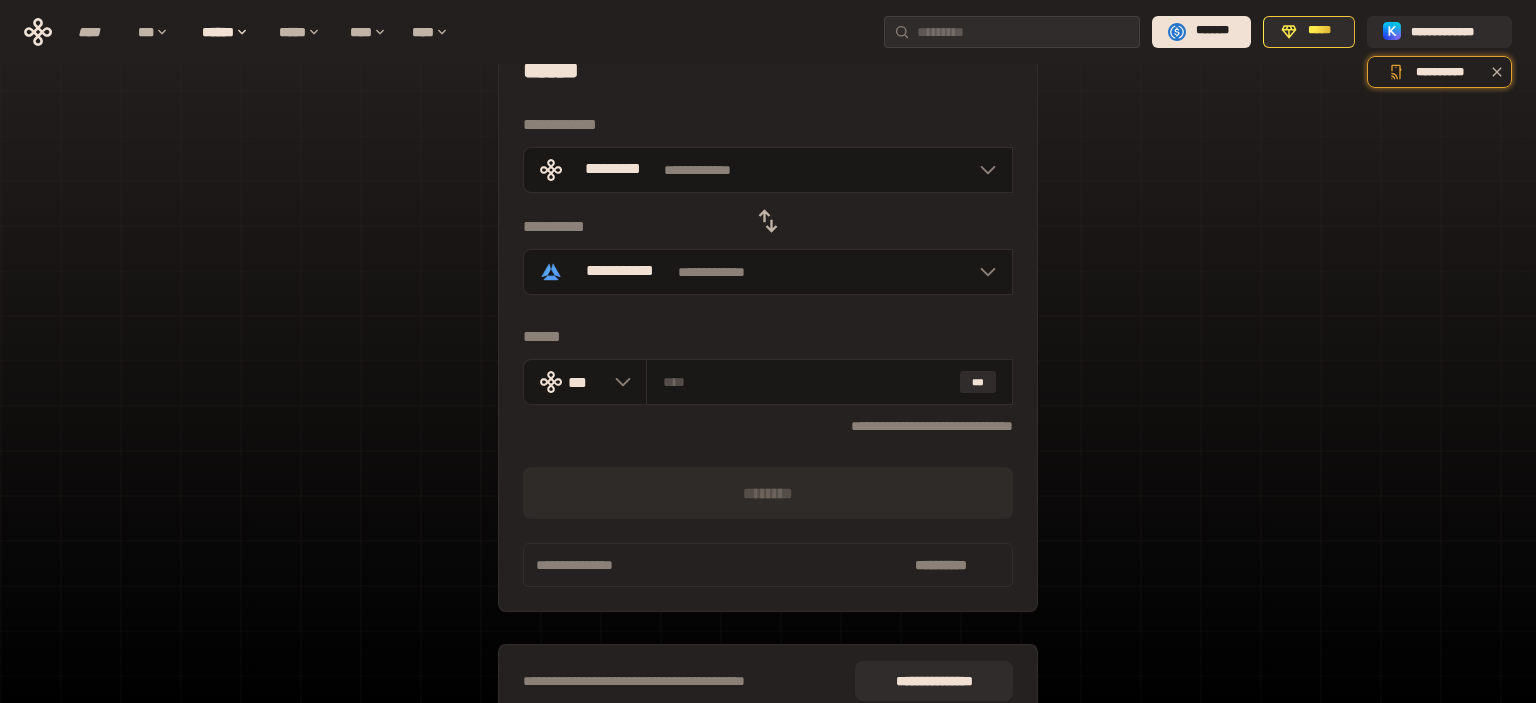 click 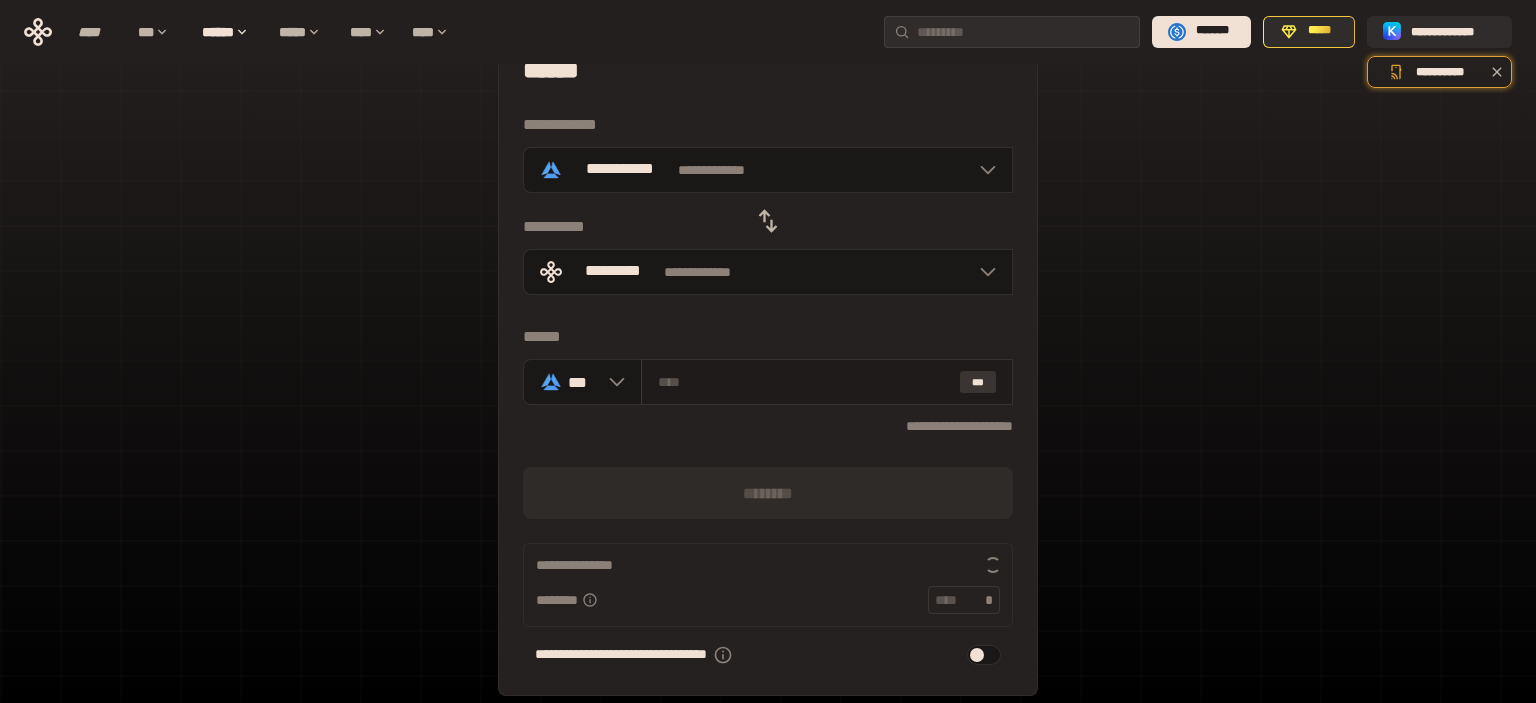 click on "***" at bounding box center [978, 382] 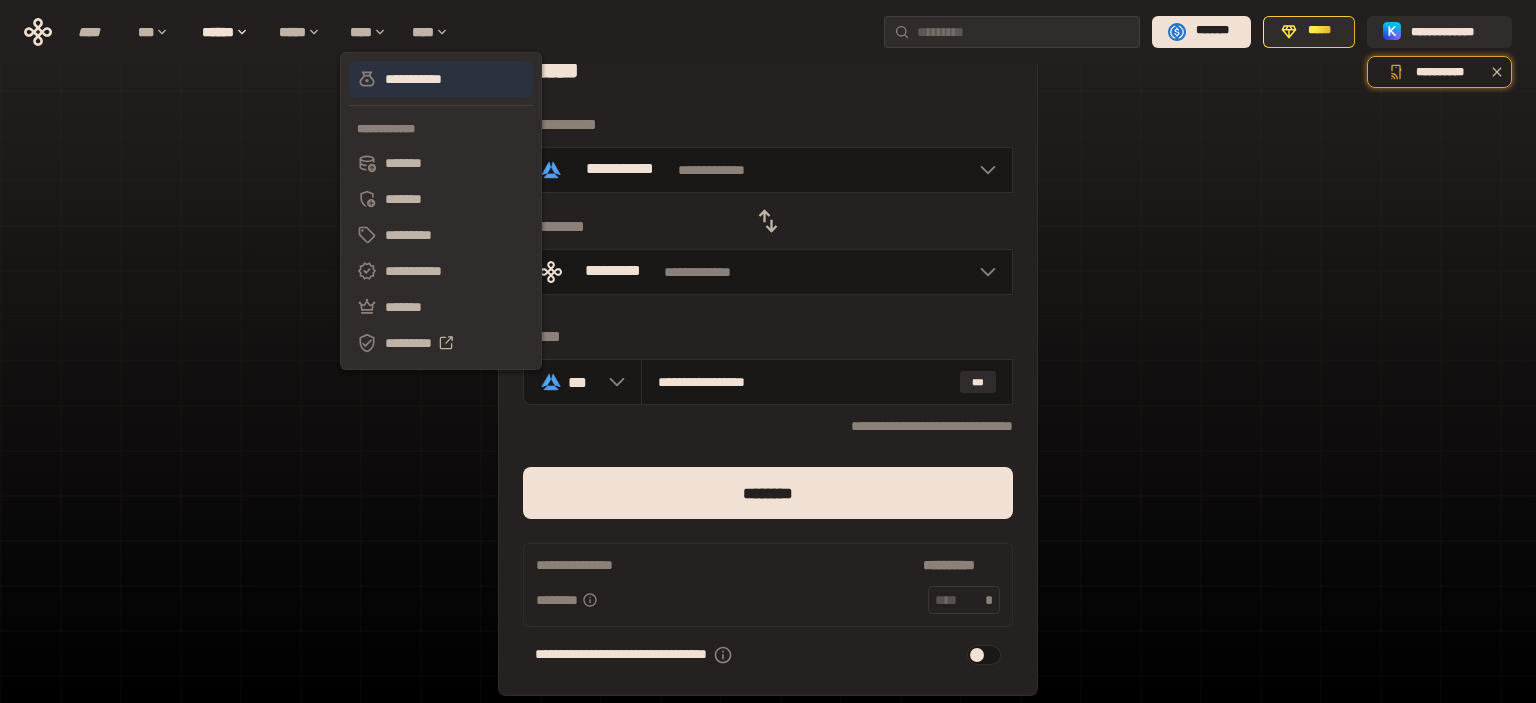 click on "**********" at bounding box center (441, 79) 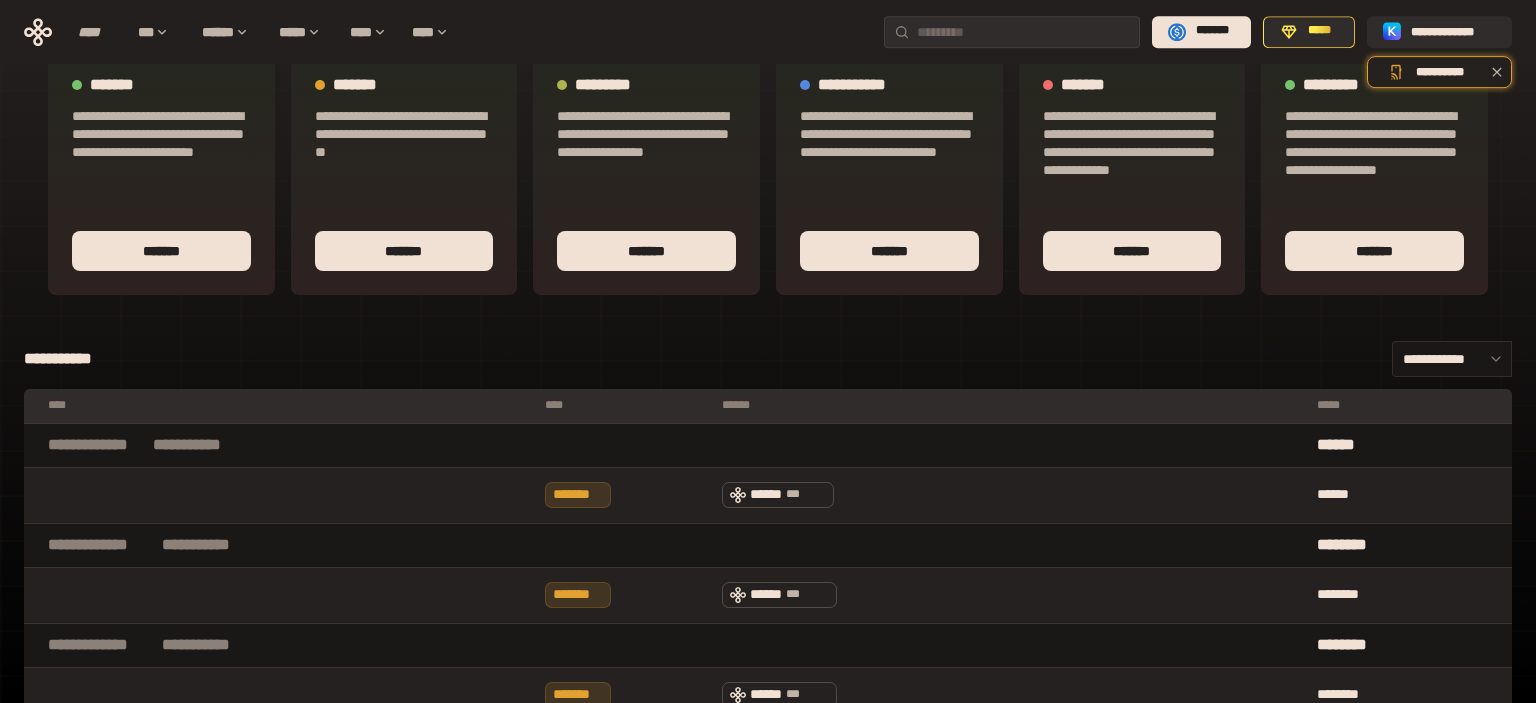scroll, scrollTop: 0, scrollLeft: 0, axis: both 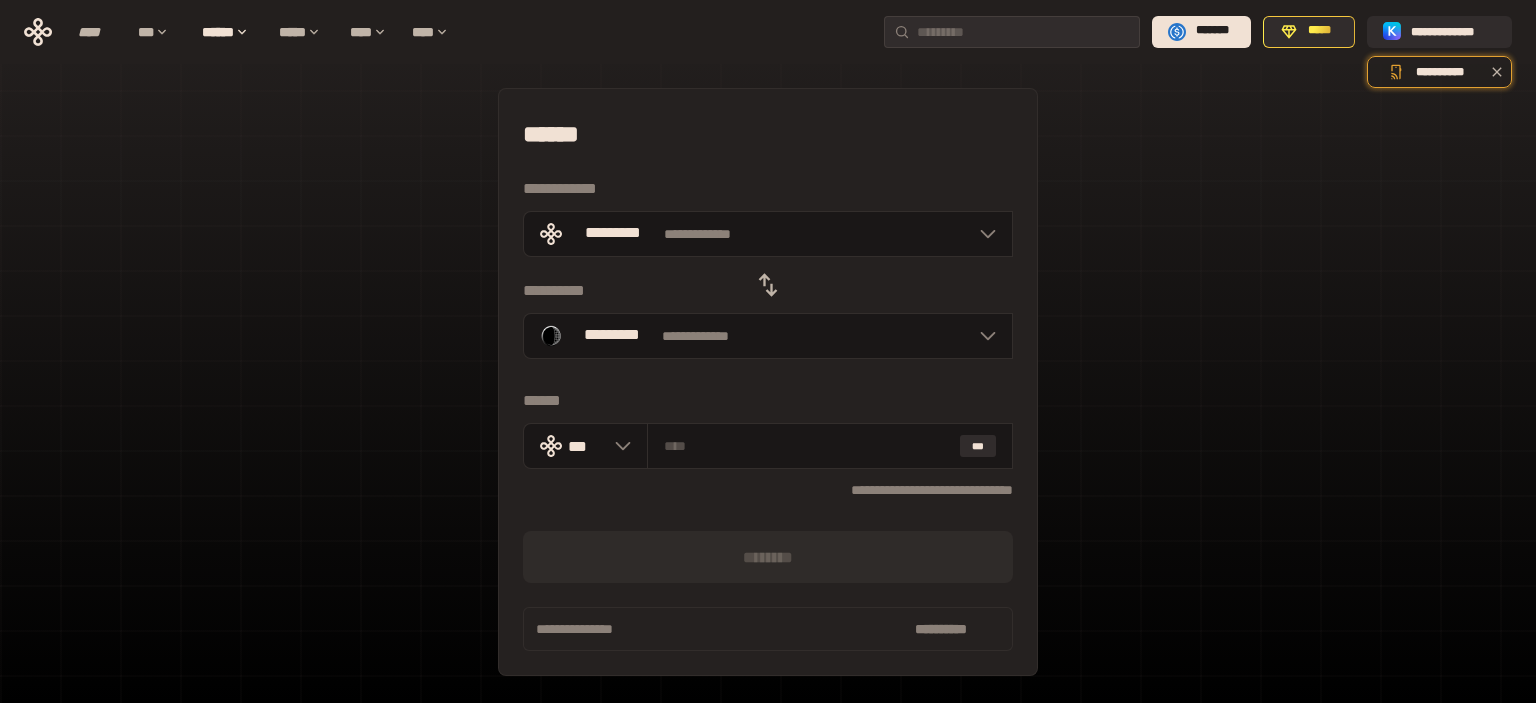 click on "**********" at bounding box center (768, 445) 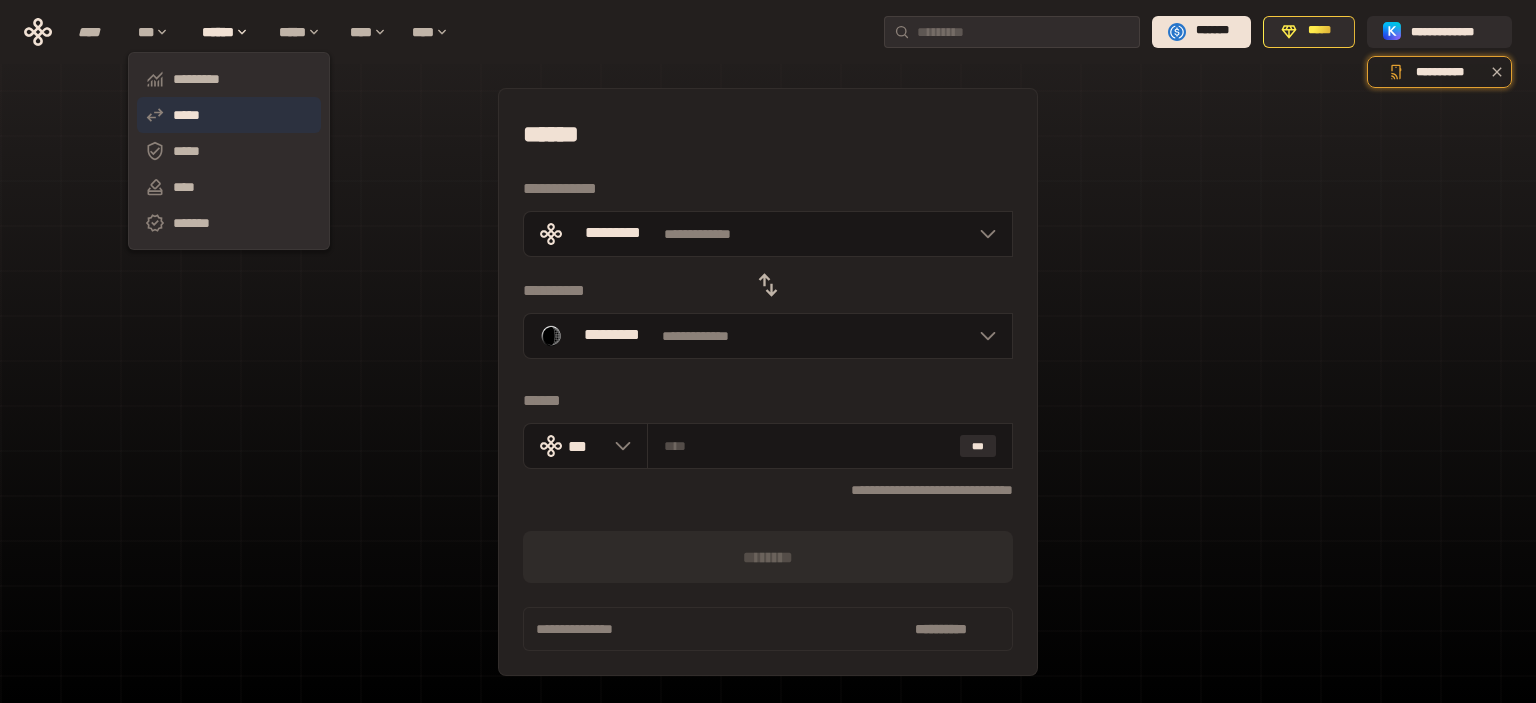 click on "*****" at bounding box center [229, 115] 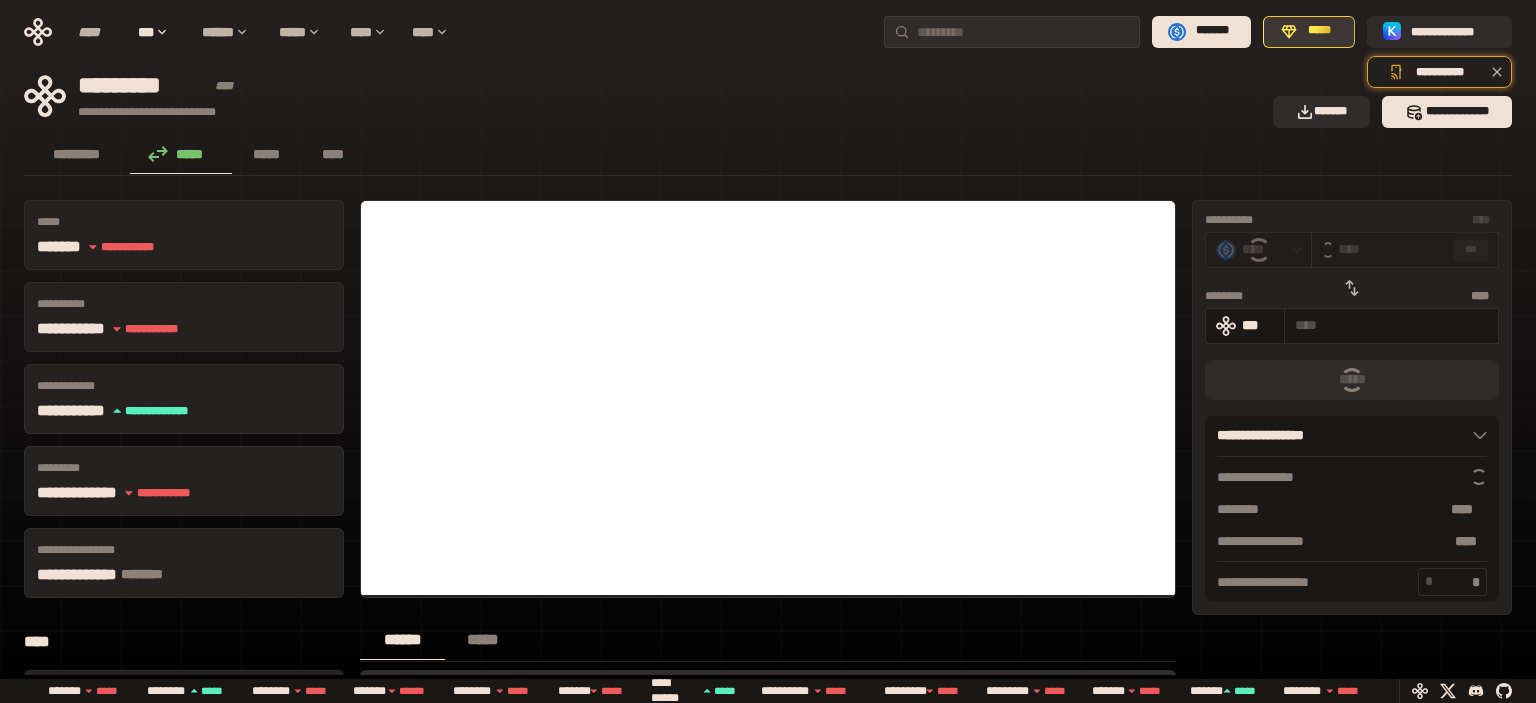 click on "*****" at bounding box center (1320, 31) 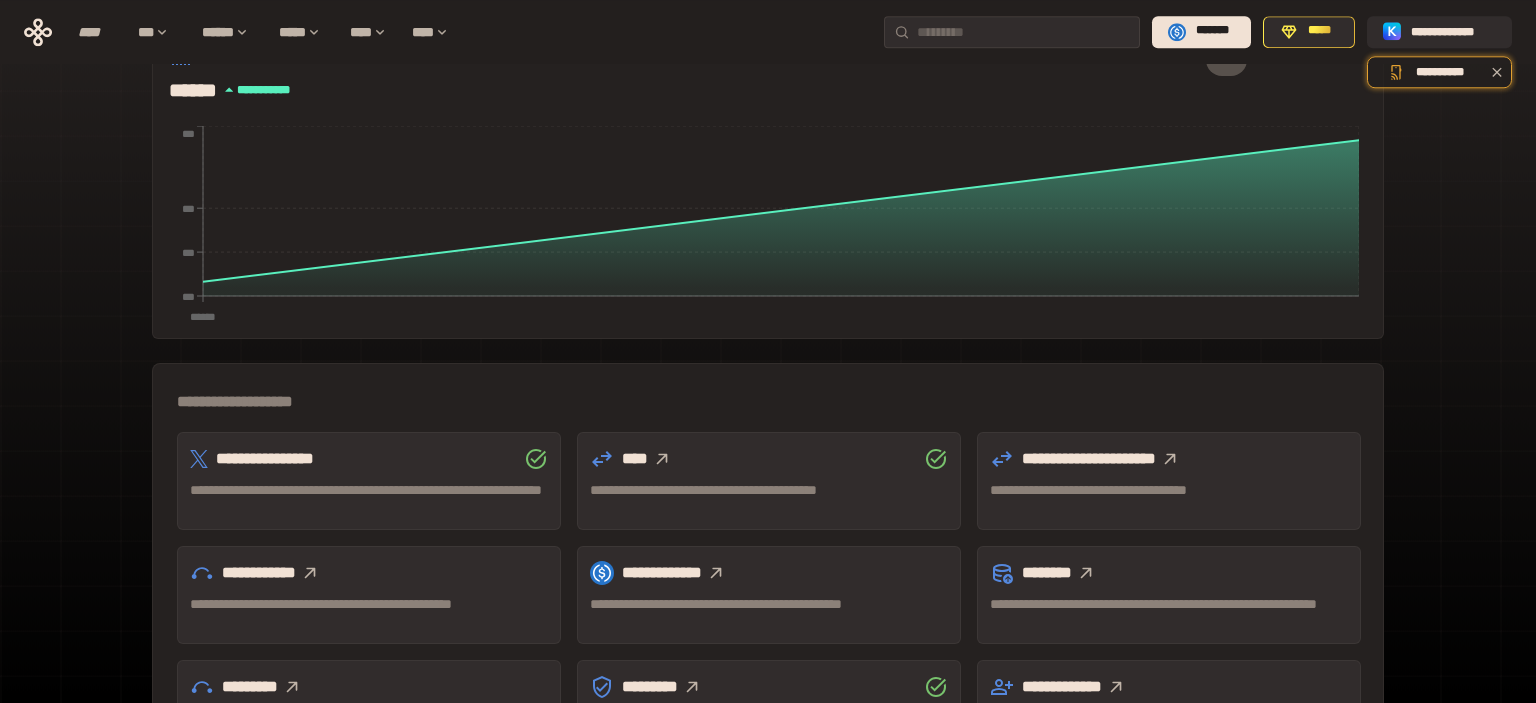 scroll, scrollTop: 399, scrollLeft: 0, axis: vertical 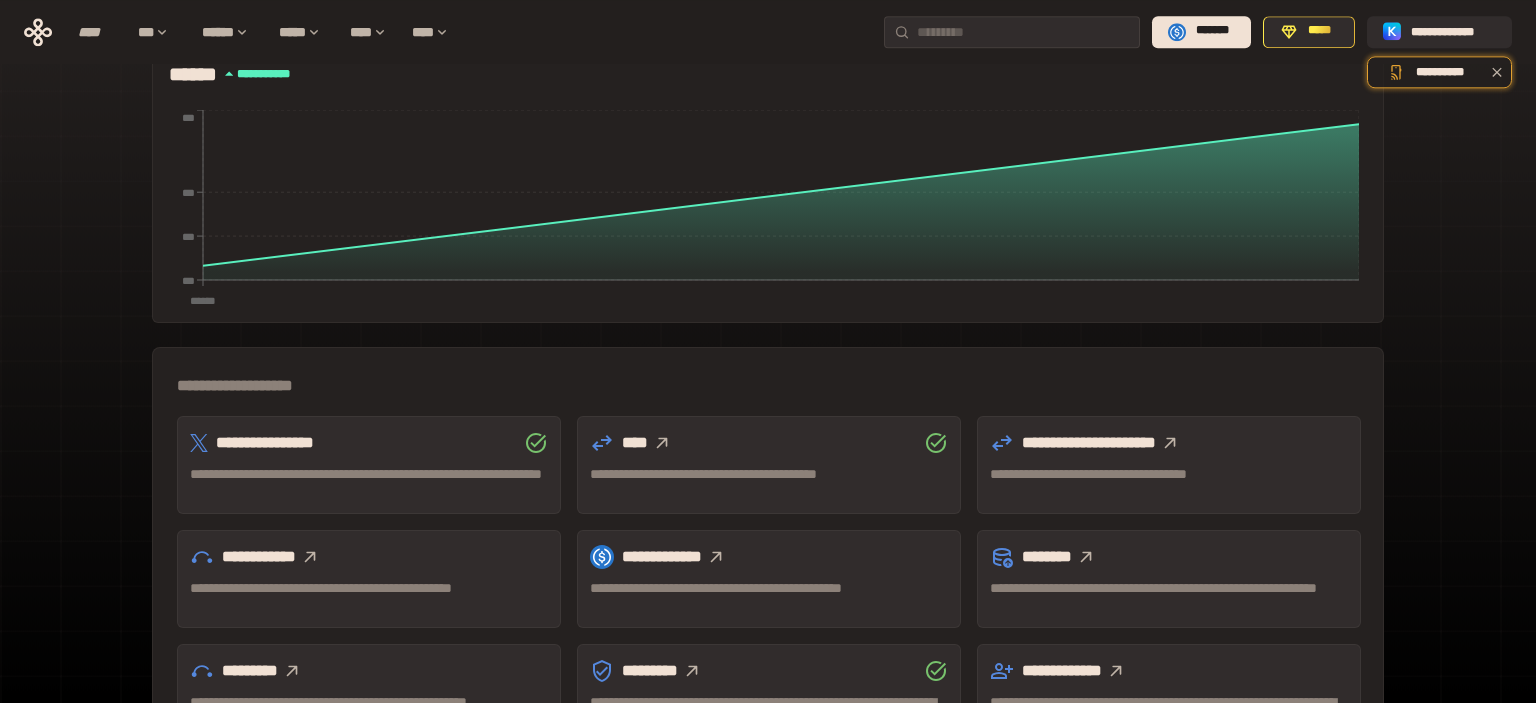 click on "**********" at bounding box center [769, 474] 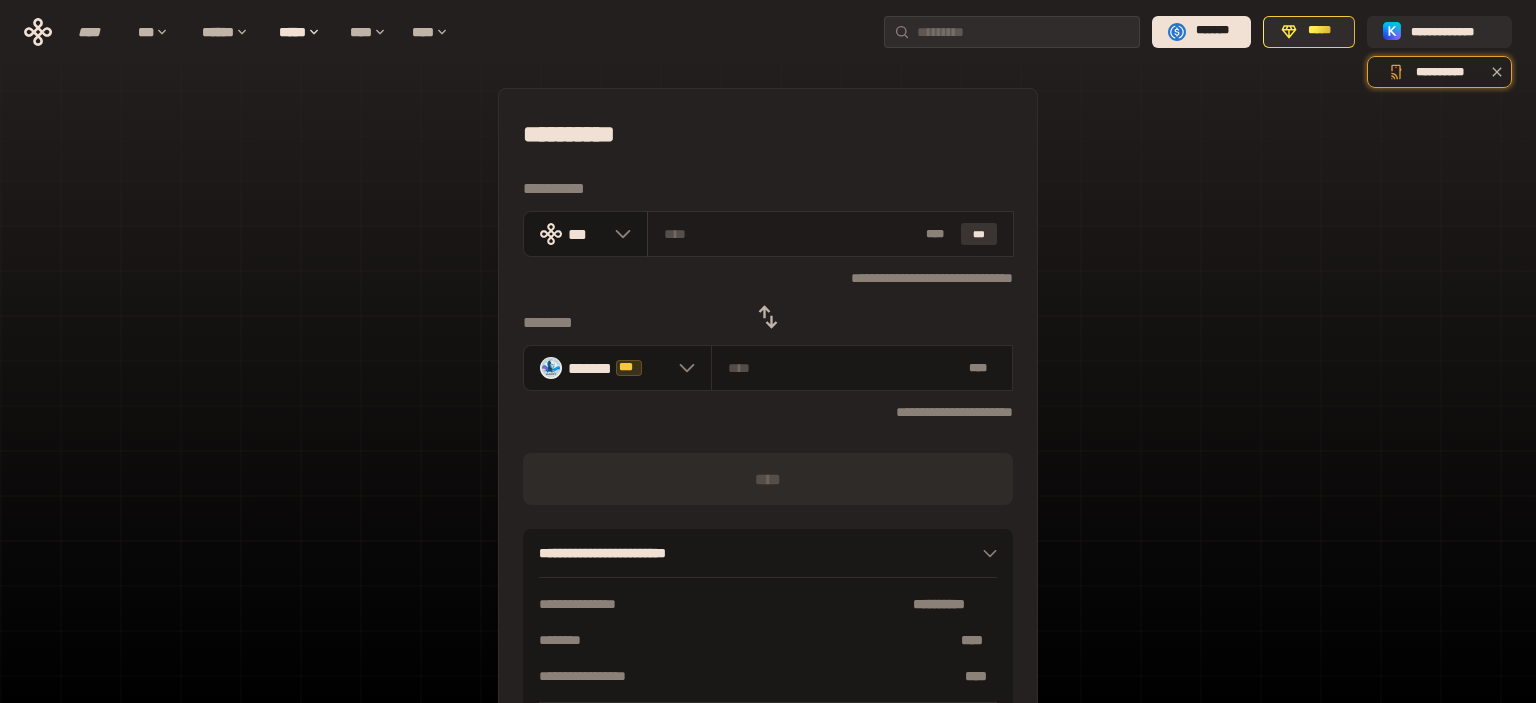 click on "***" at bounding box center [979, 234] 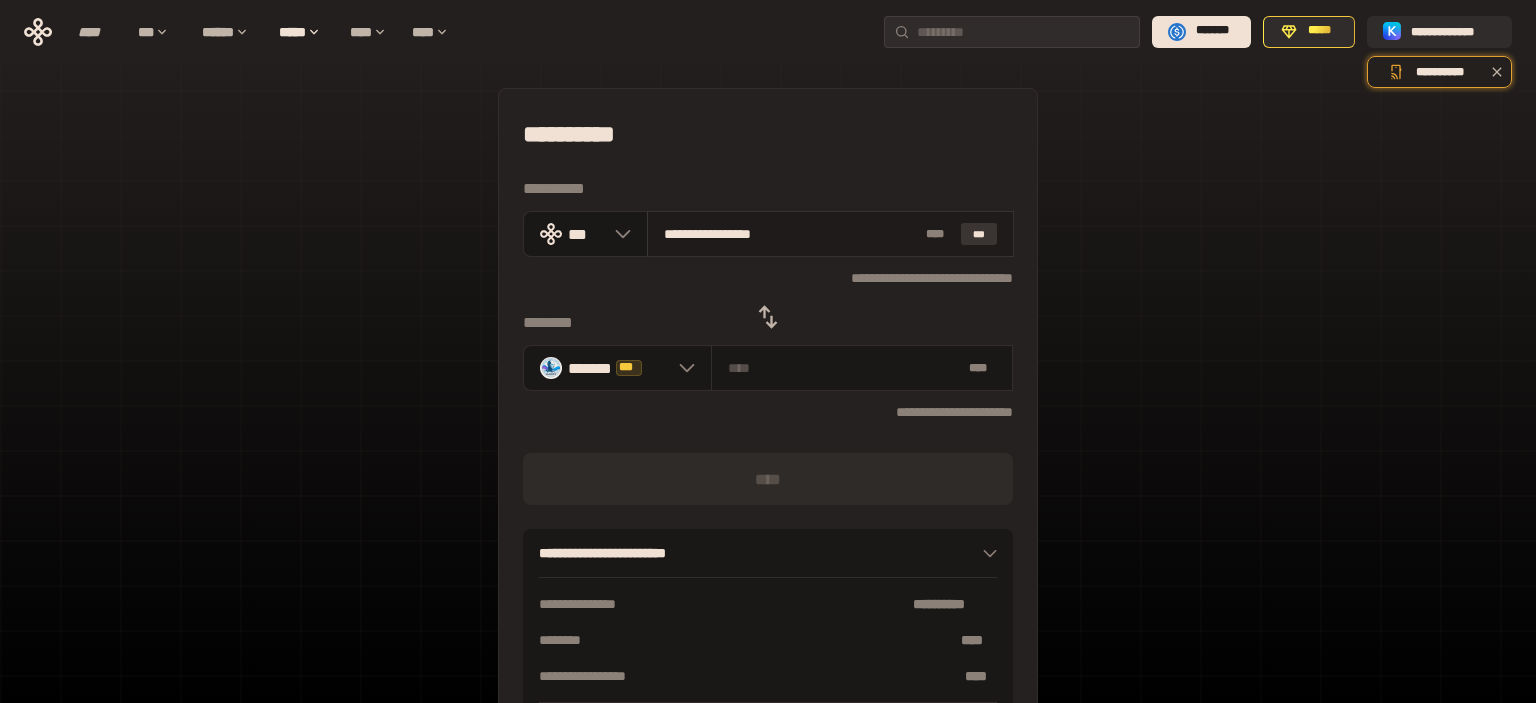 type on "**********" 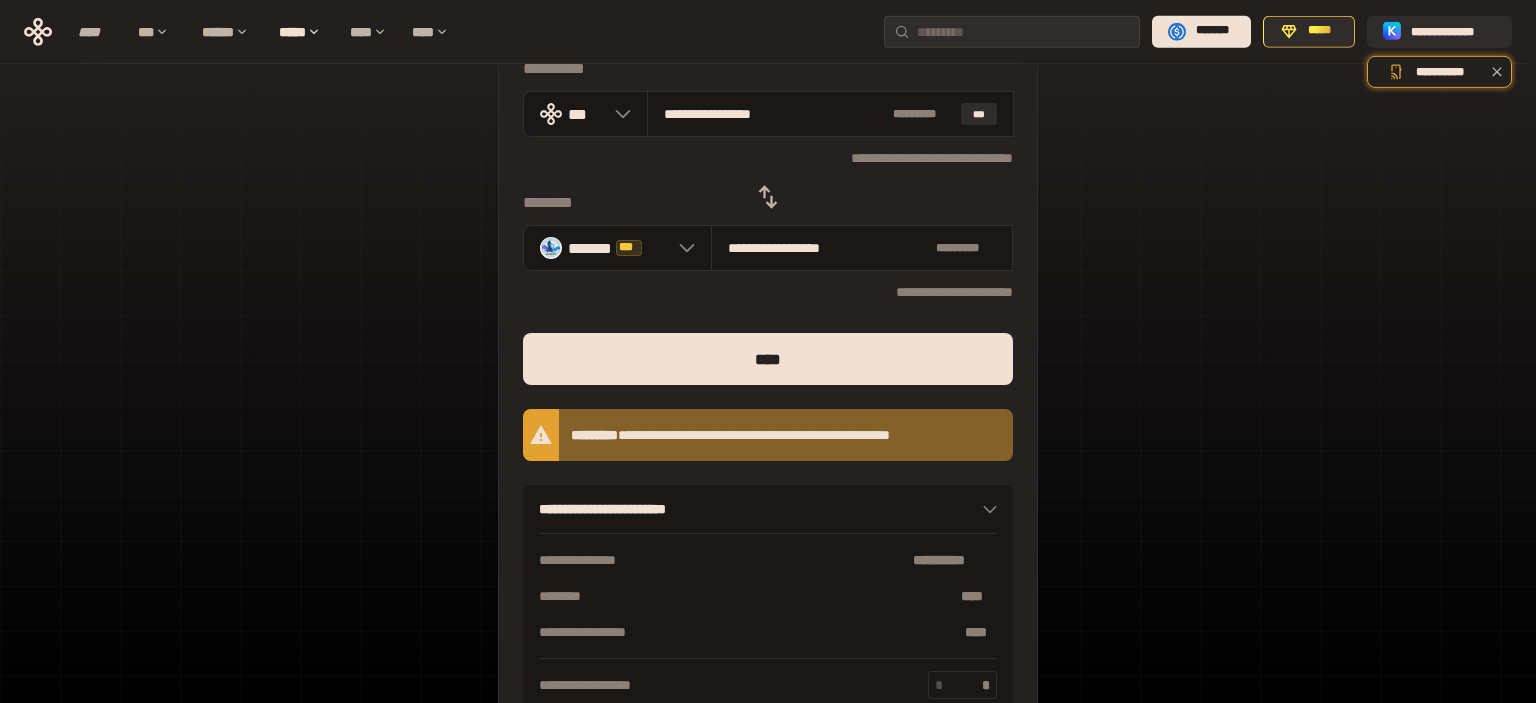 scroll, scrollTop: 148, scrollLeft: 0, axis: vertical 